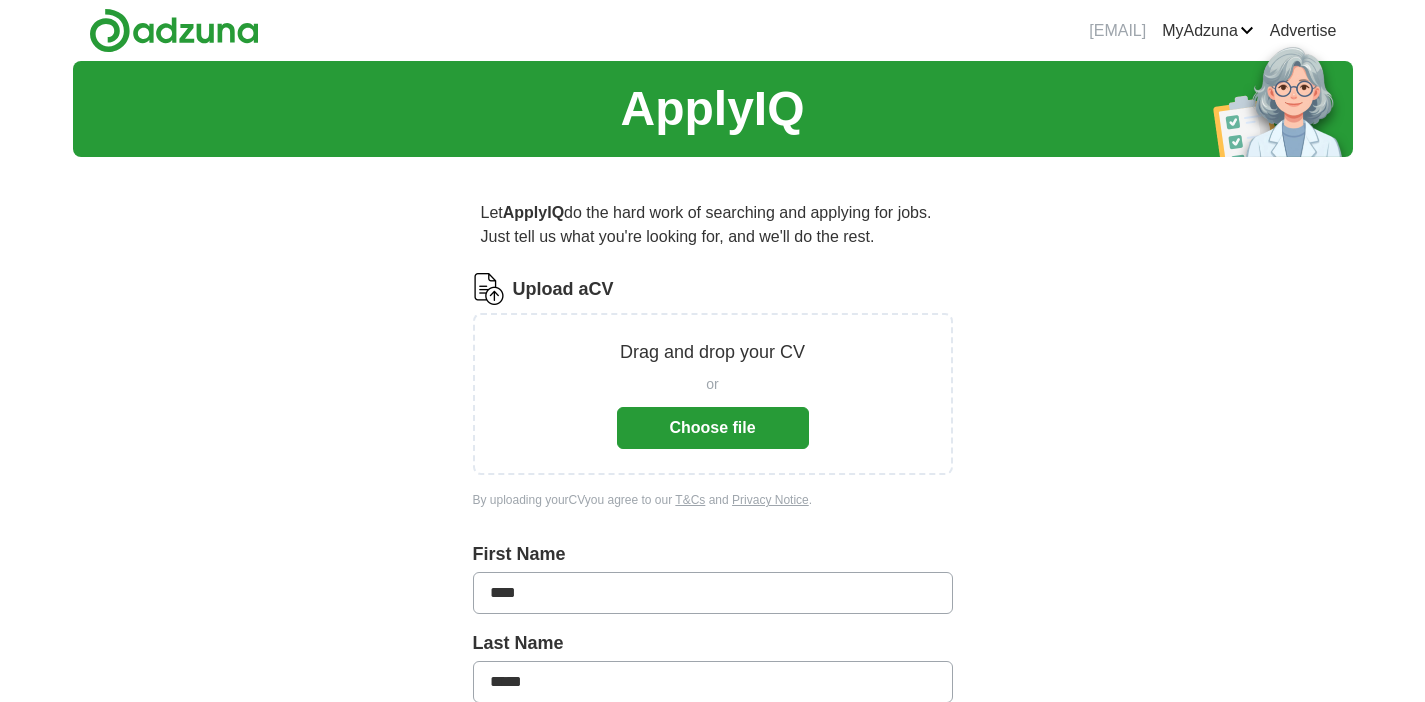 scroll, scrollTop: 0, scrollLeft: 0, axis: both 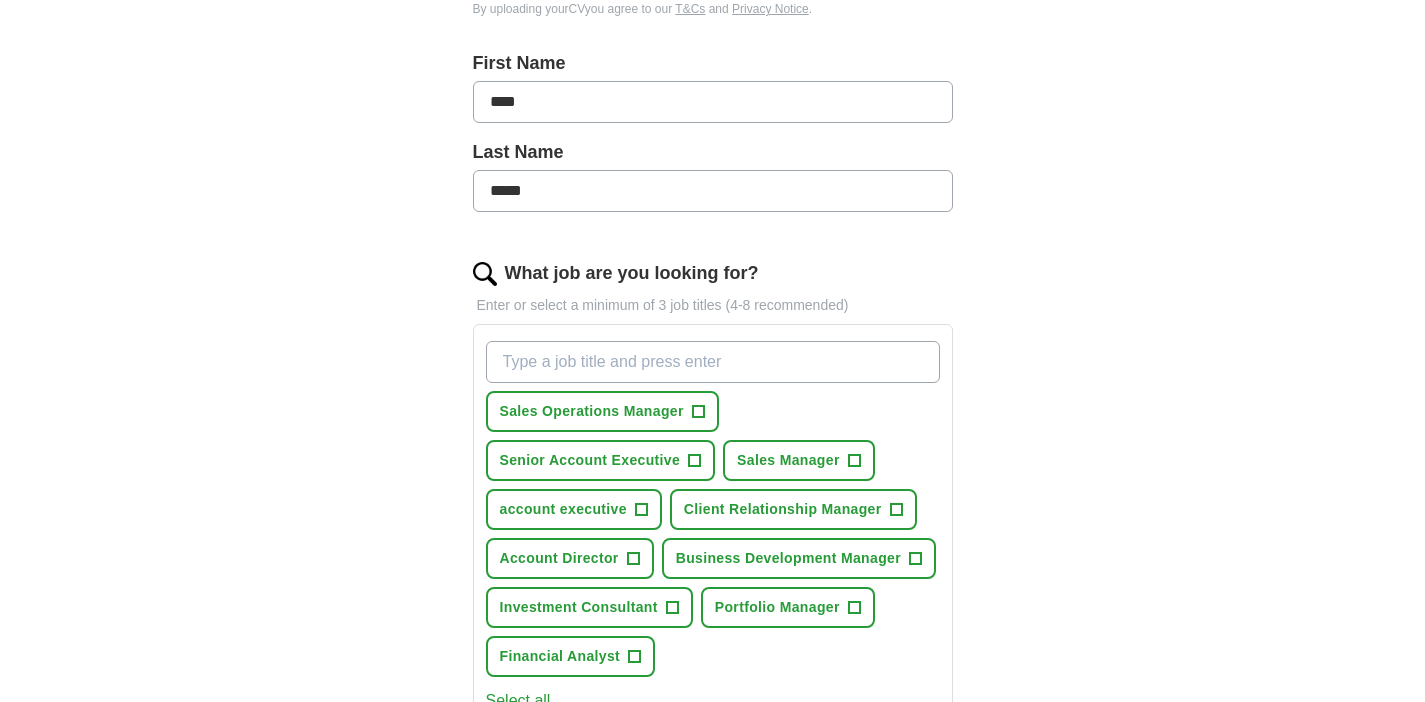 click on "*****" at bounding box center [713, 191] 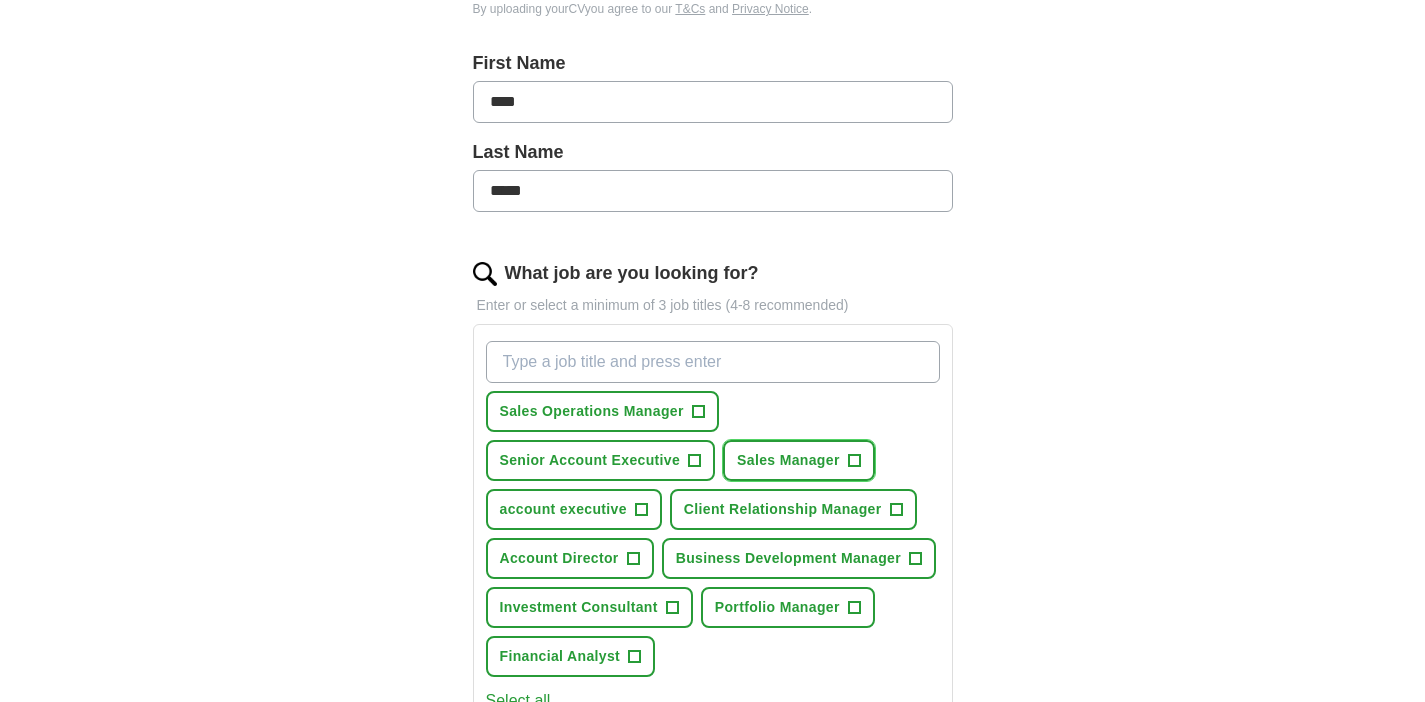 click on "Sales Manager" at bounding box center (788, 460) 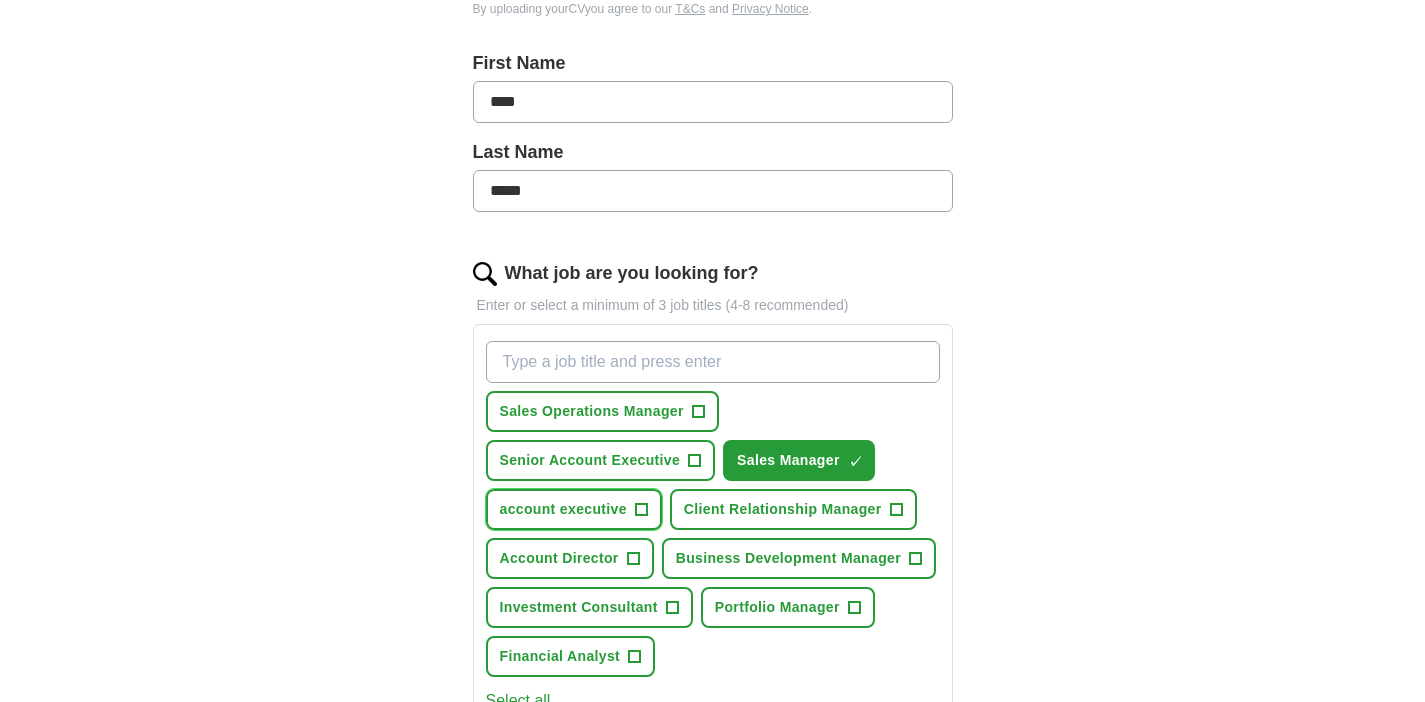 click on "account executive" at bounding box center [563, 509] 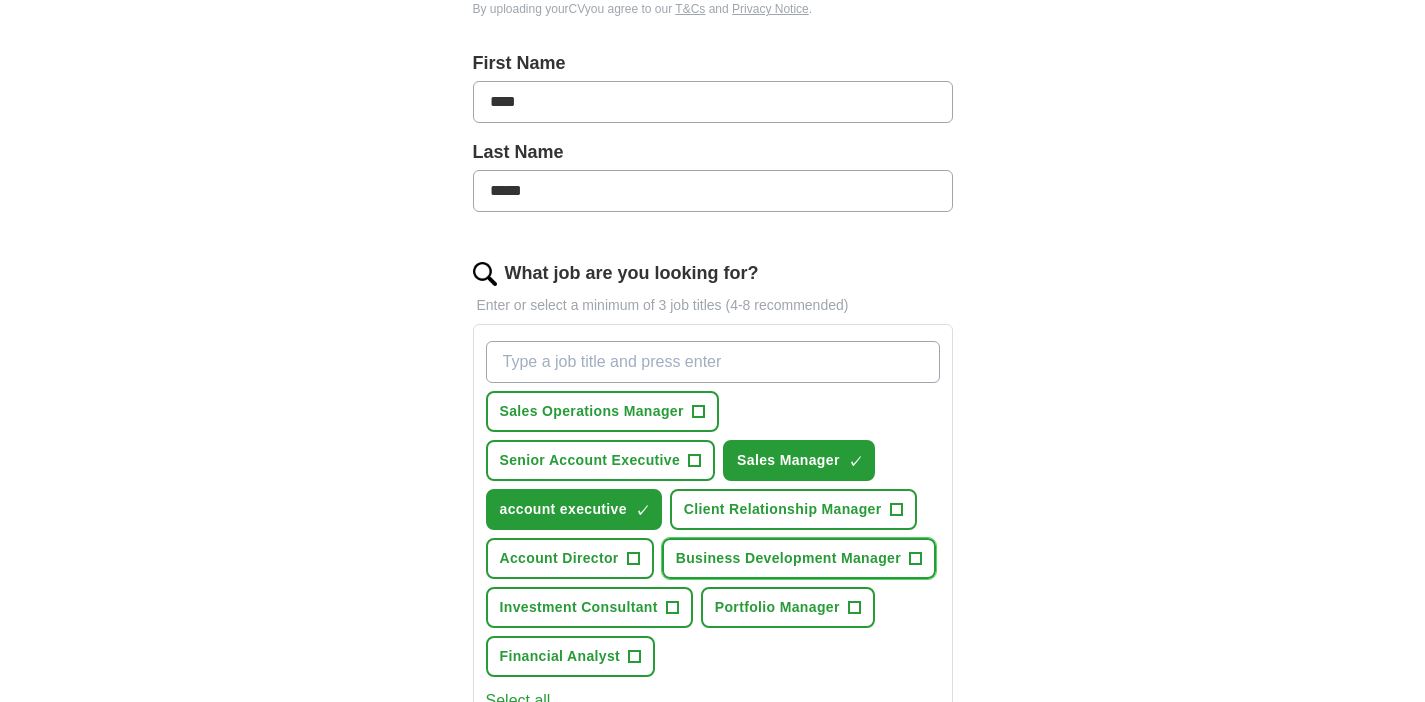 click on "Business Development Manager" at bounding box center (788, 558) 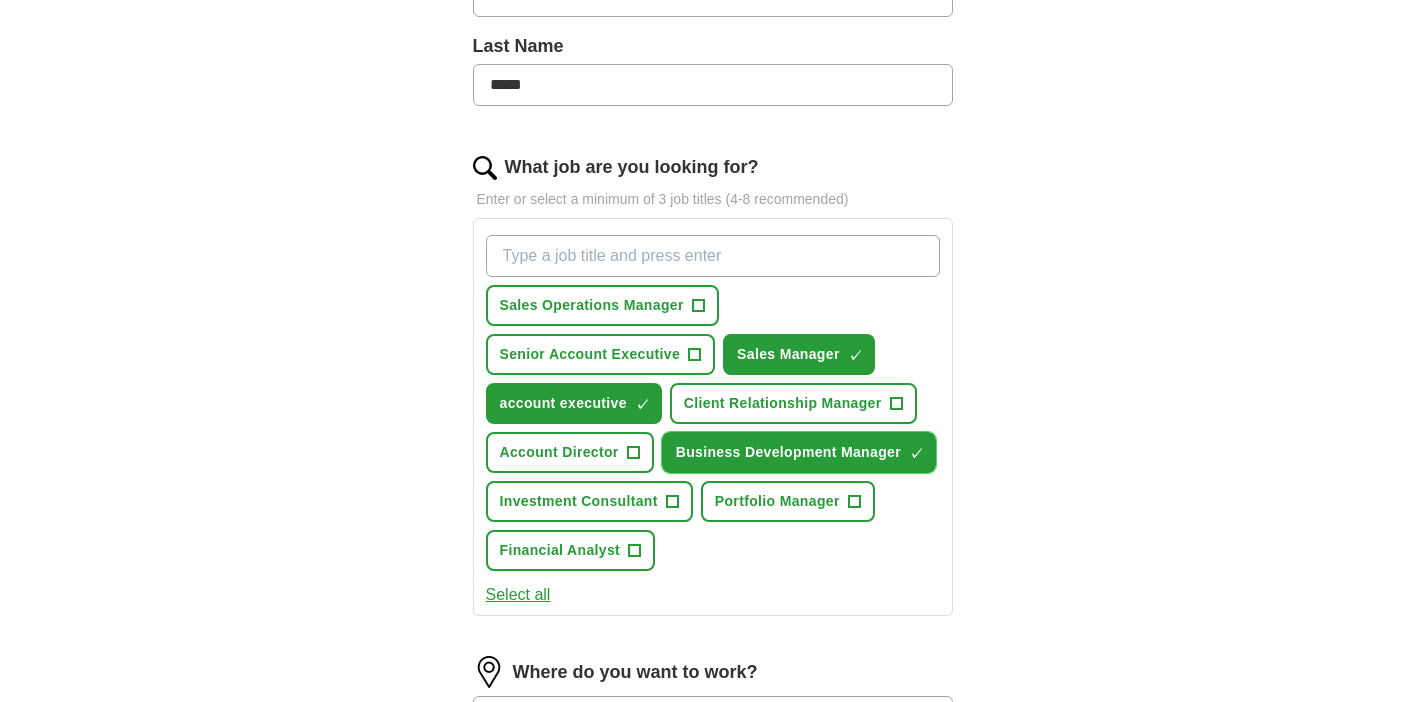 scroll, scrollTop: 524, scrollLeft: 0, axis: vertical 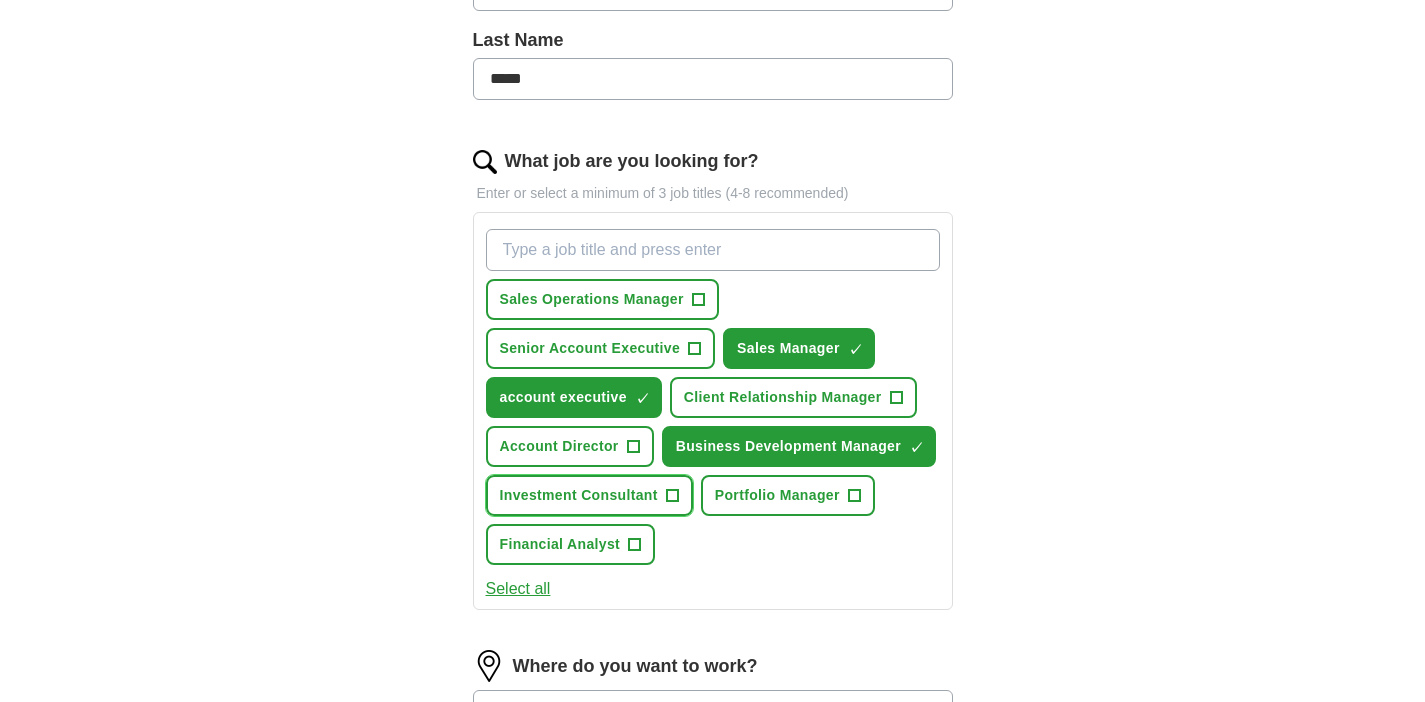 click on "Investment Consultant" at bounding box center (579, 495) 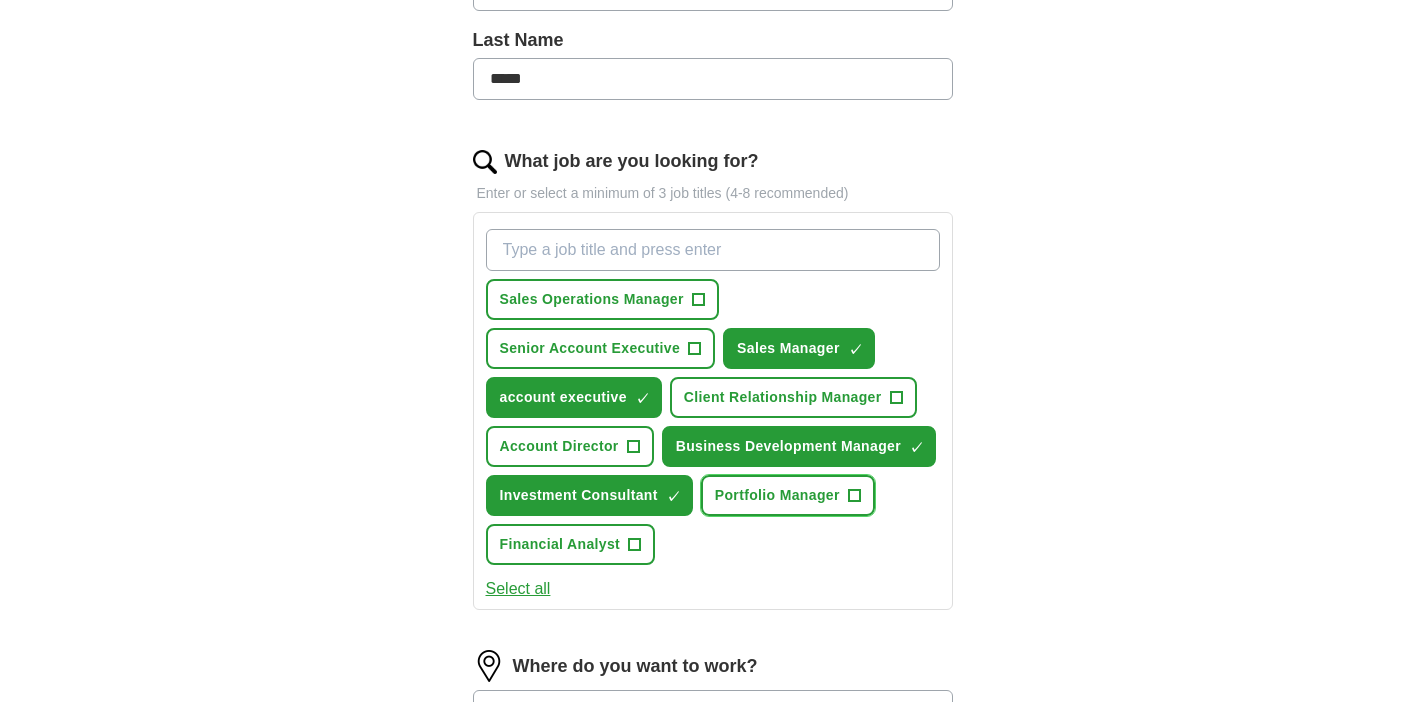 click on "Portfolio Manager" at bounding box center [777, 495] 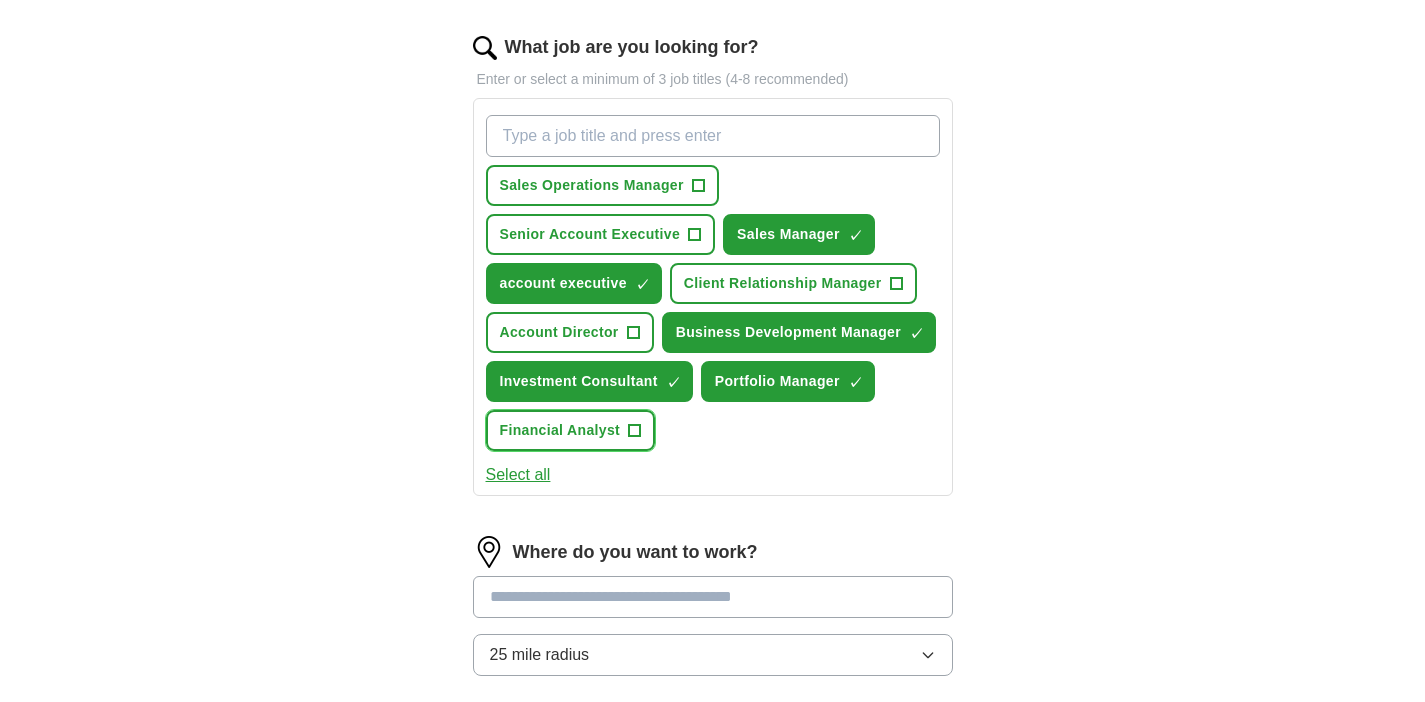 click on "Financial Analyst" at bounding box center (560, 430) 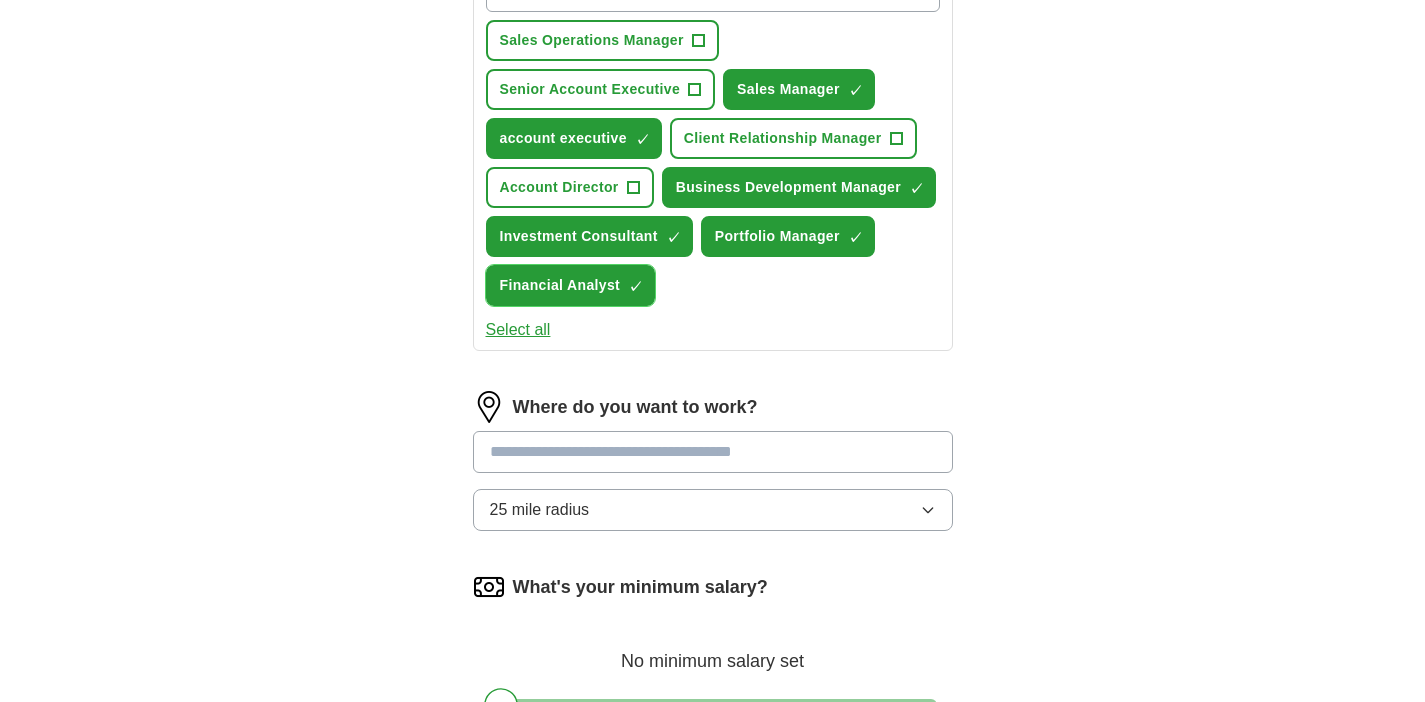 scroll, scrollTop: 791, scrollLeft: 0, axis: vertical 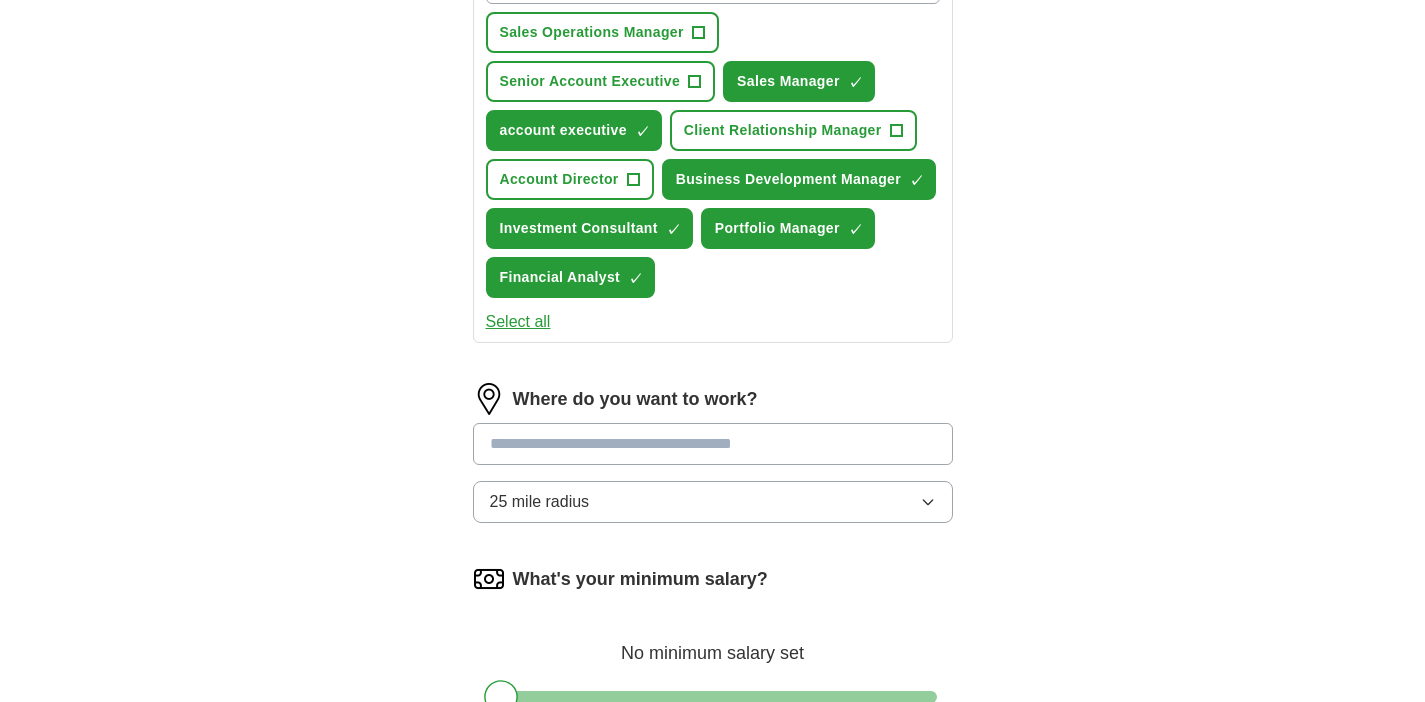 click at bounding box center (713, 444) 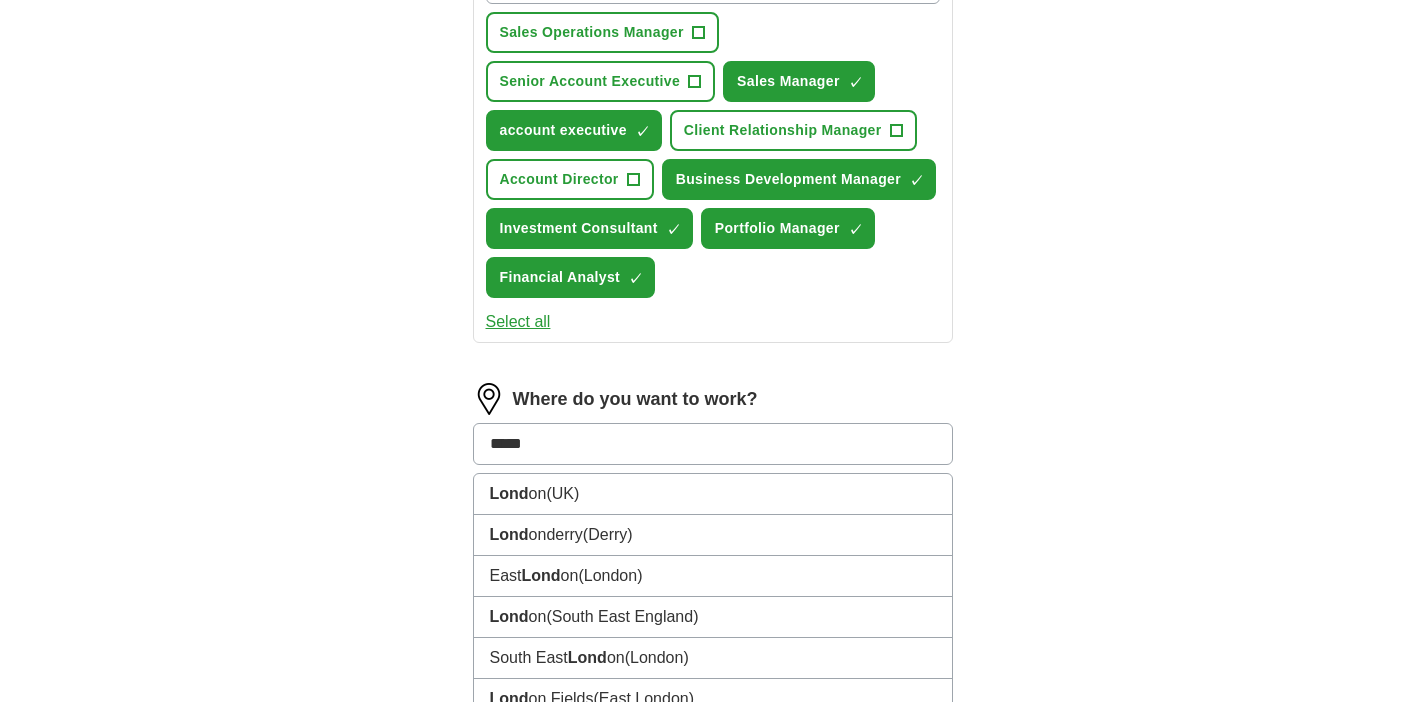 type on "******" 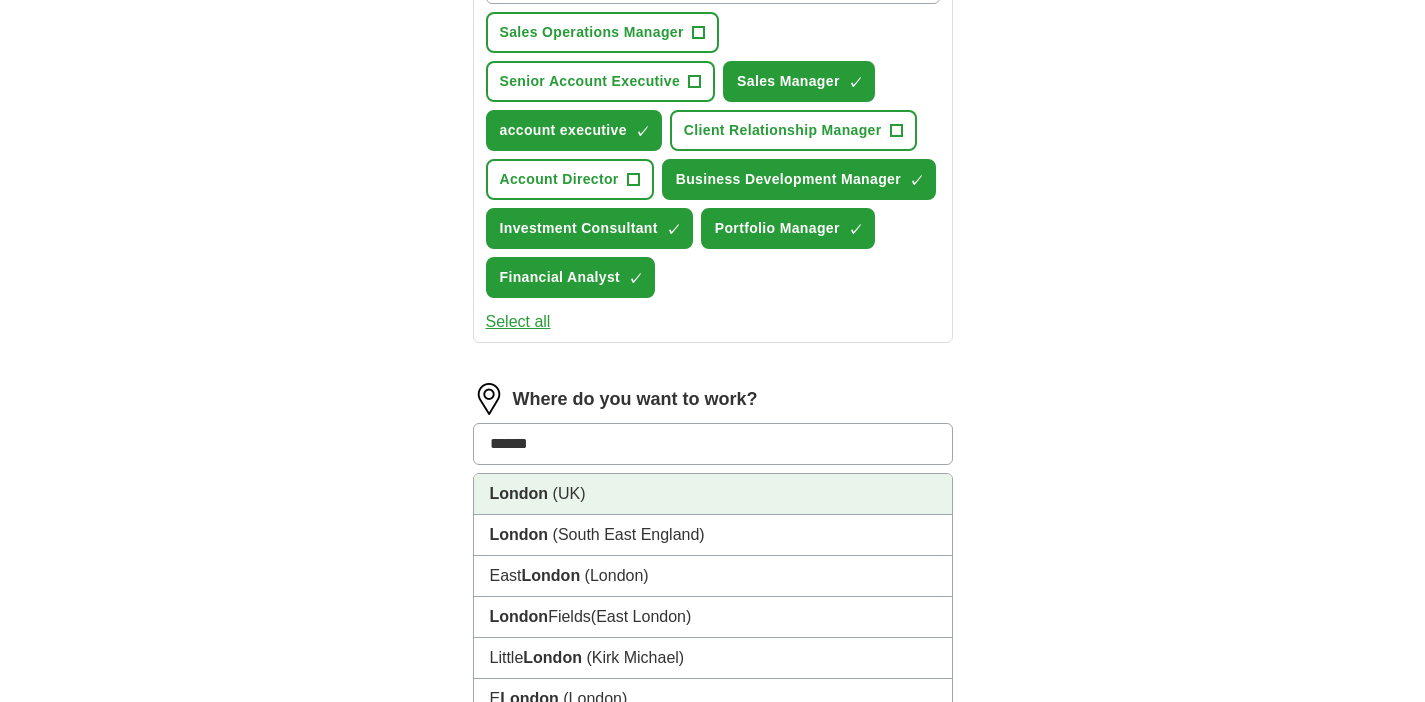 click on "[CITY]   (UK)" at bounding box center (713, 494) 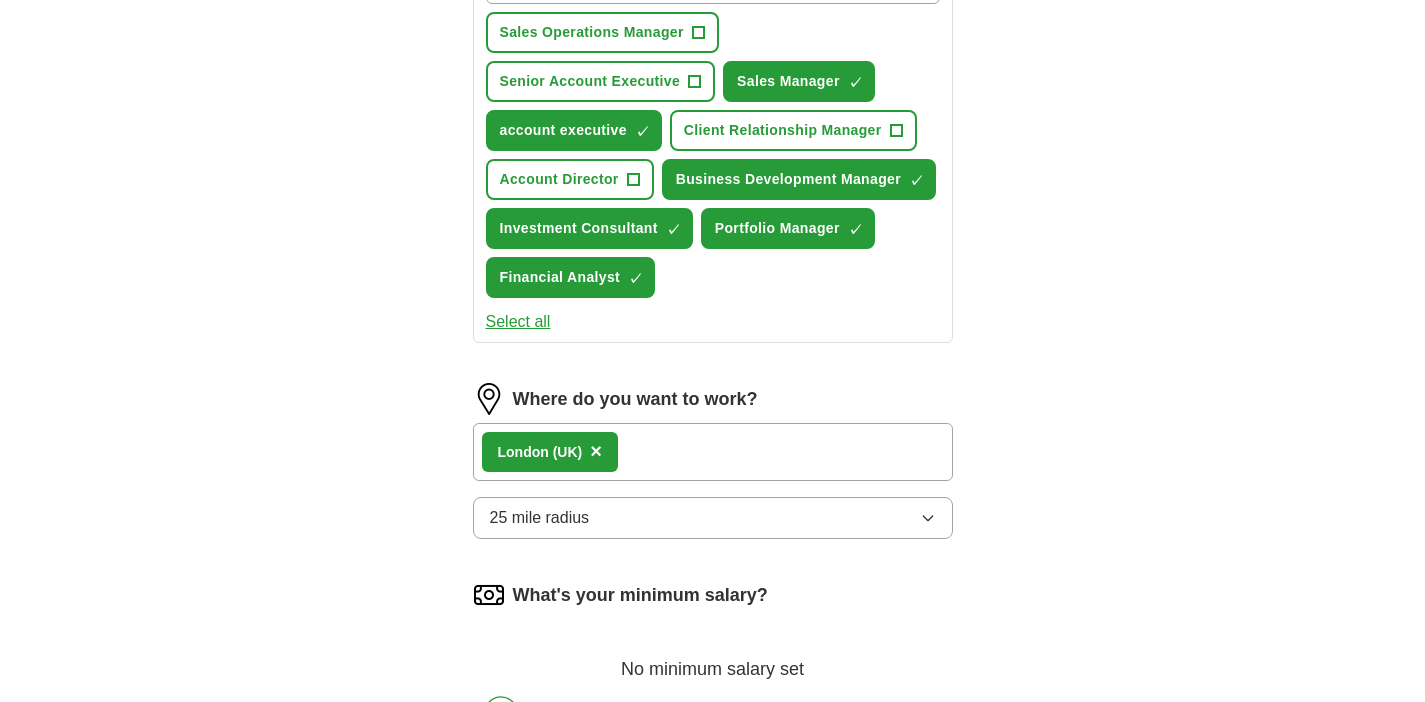 click on "25 mile radius" at bounding box center (713, 518) 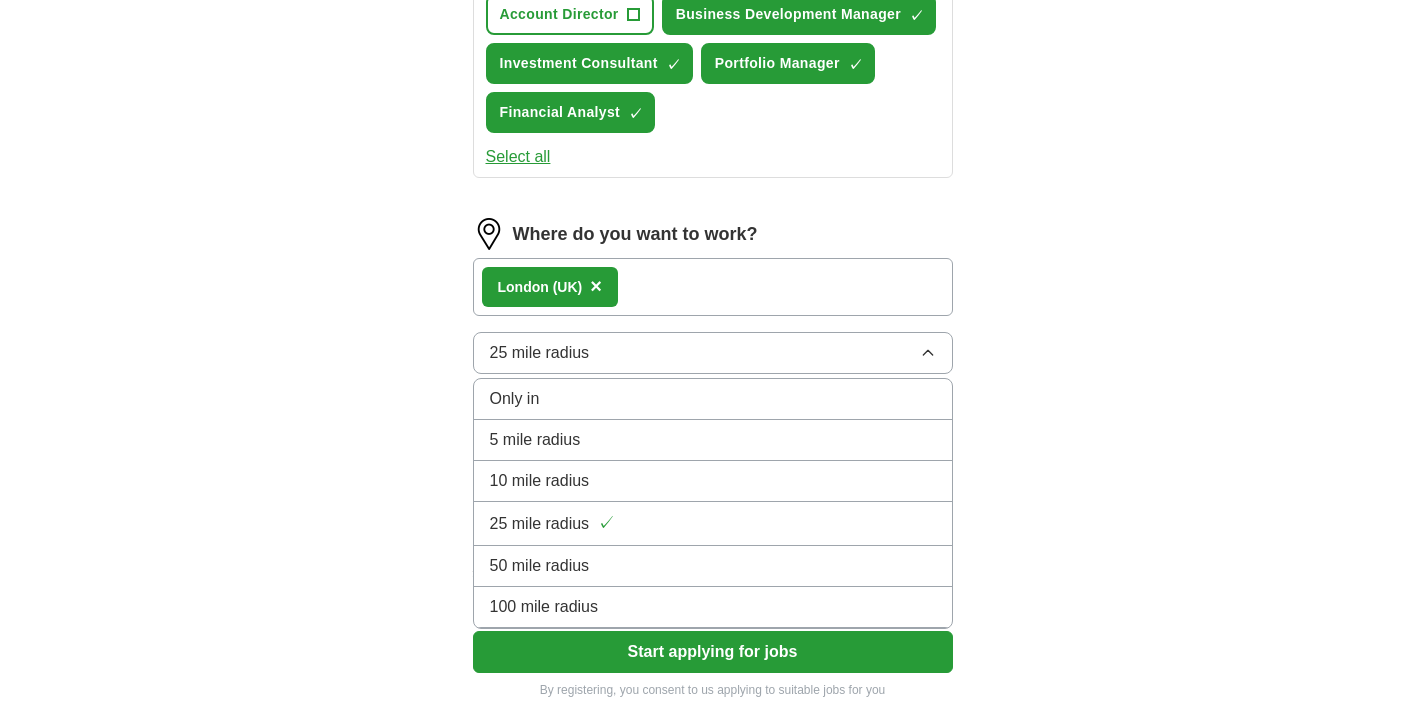 scroll, scrollTop: 958, scrollLeft: 0, axis: vertical 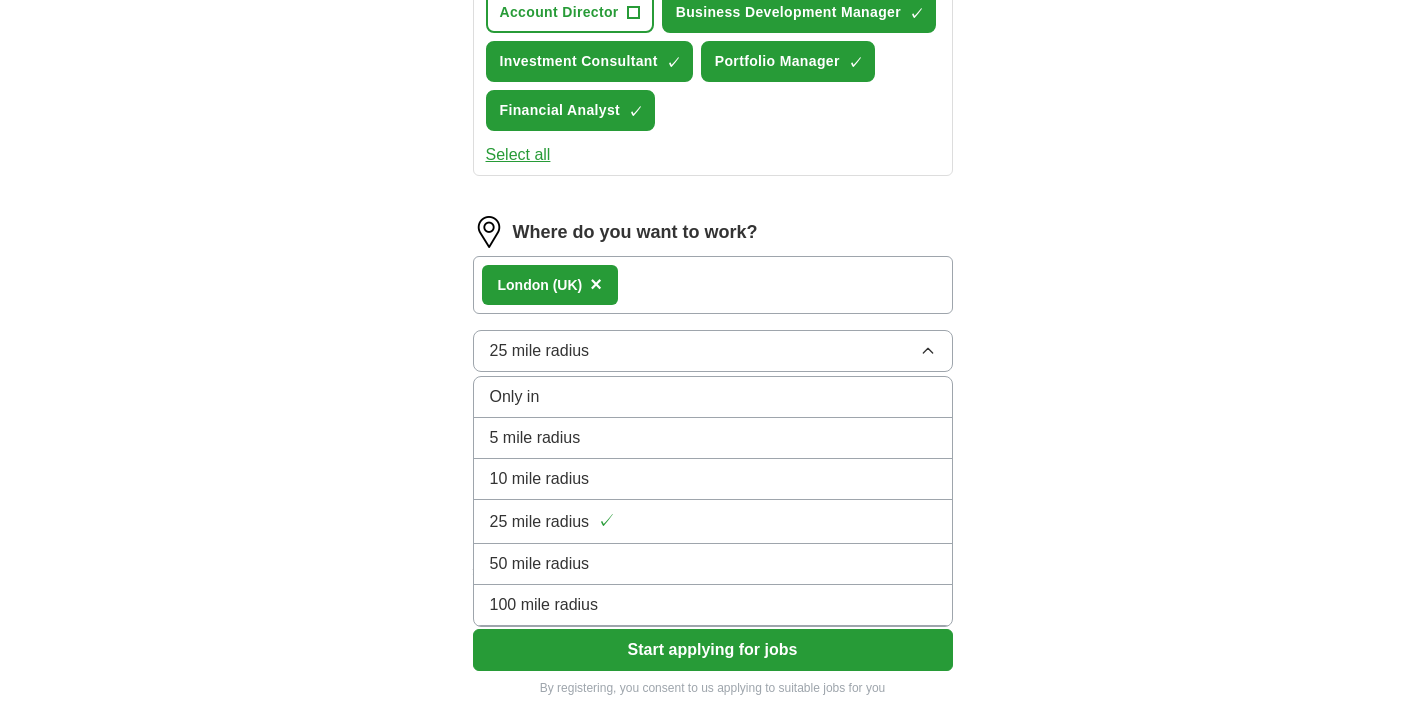 click on "50 mile radius" at bounding box center (540, 564) 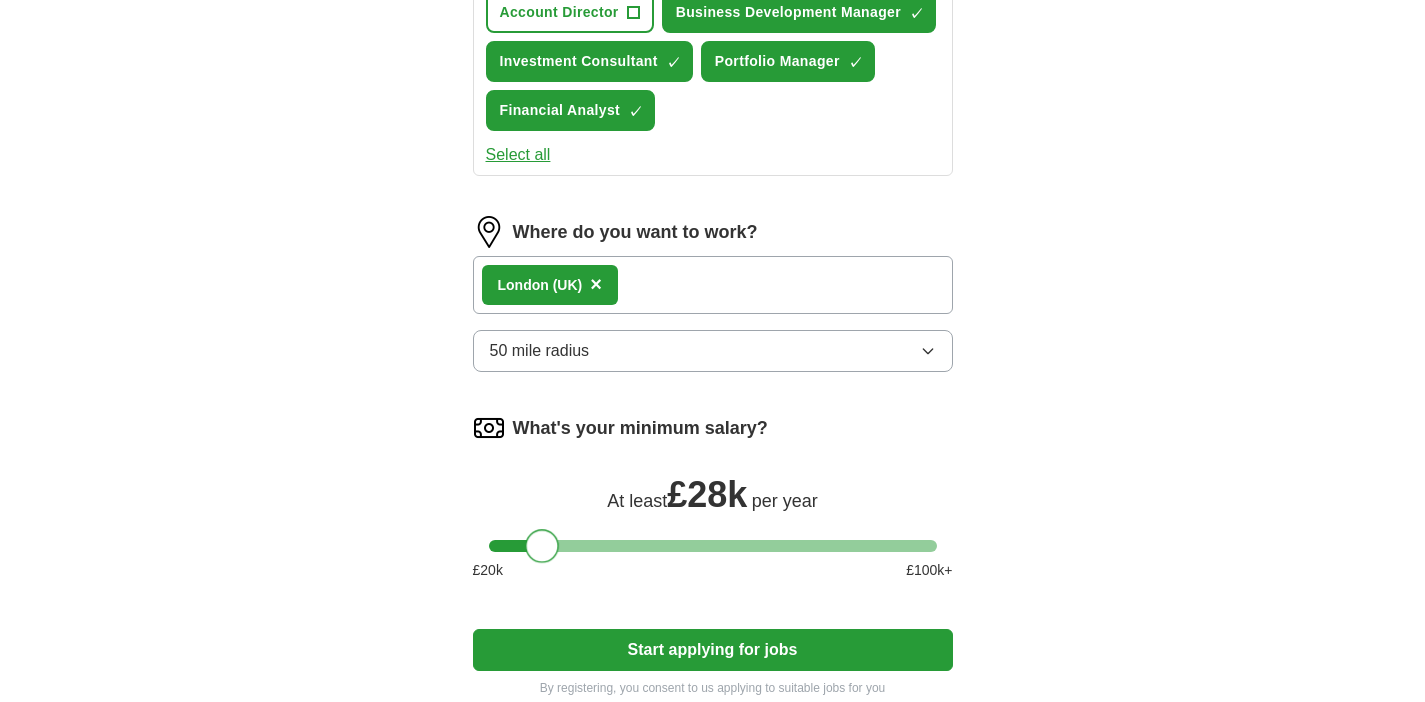 drag, startPoint x: 505, startPoint y: 547, endPoint x: 549, endPoint y: 560, distance: 45.88028 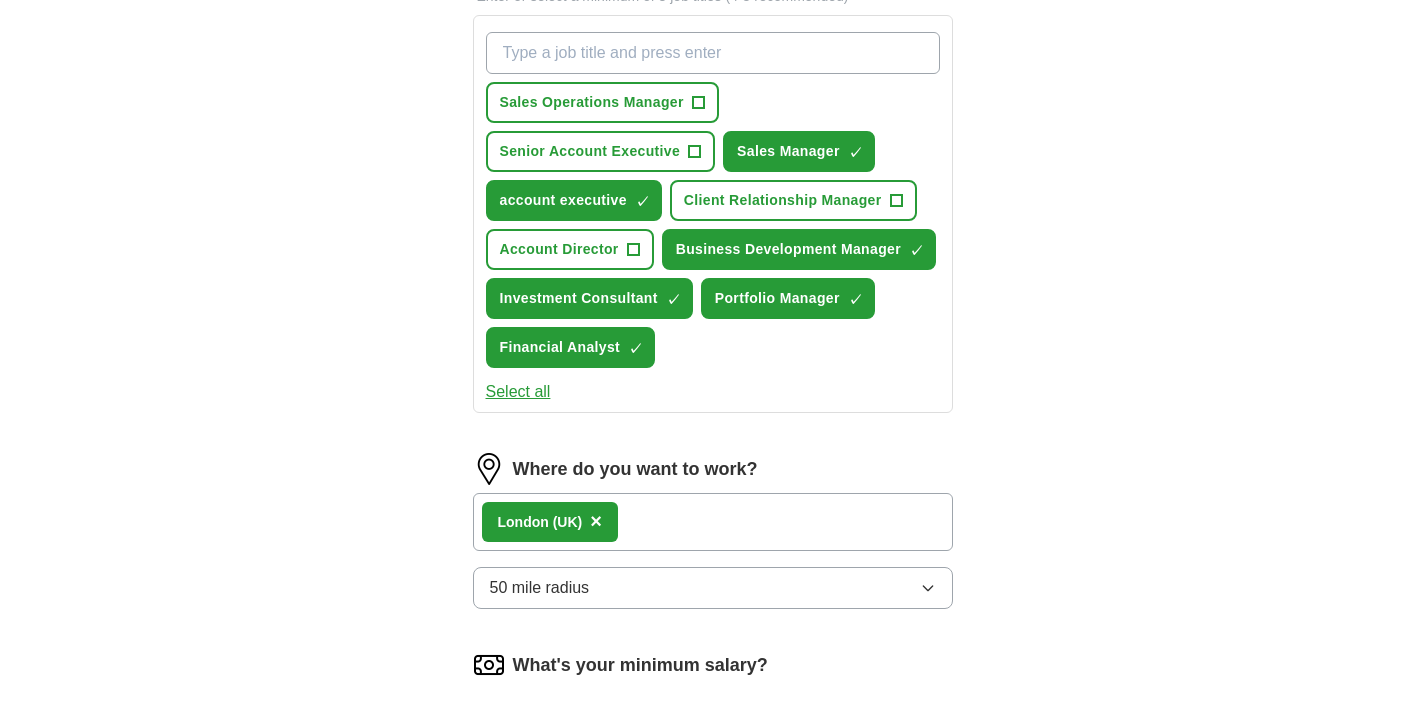 scroll, scrollTop: 580, scrollLeft: 0, axis: vertical 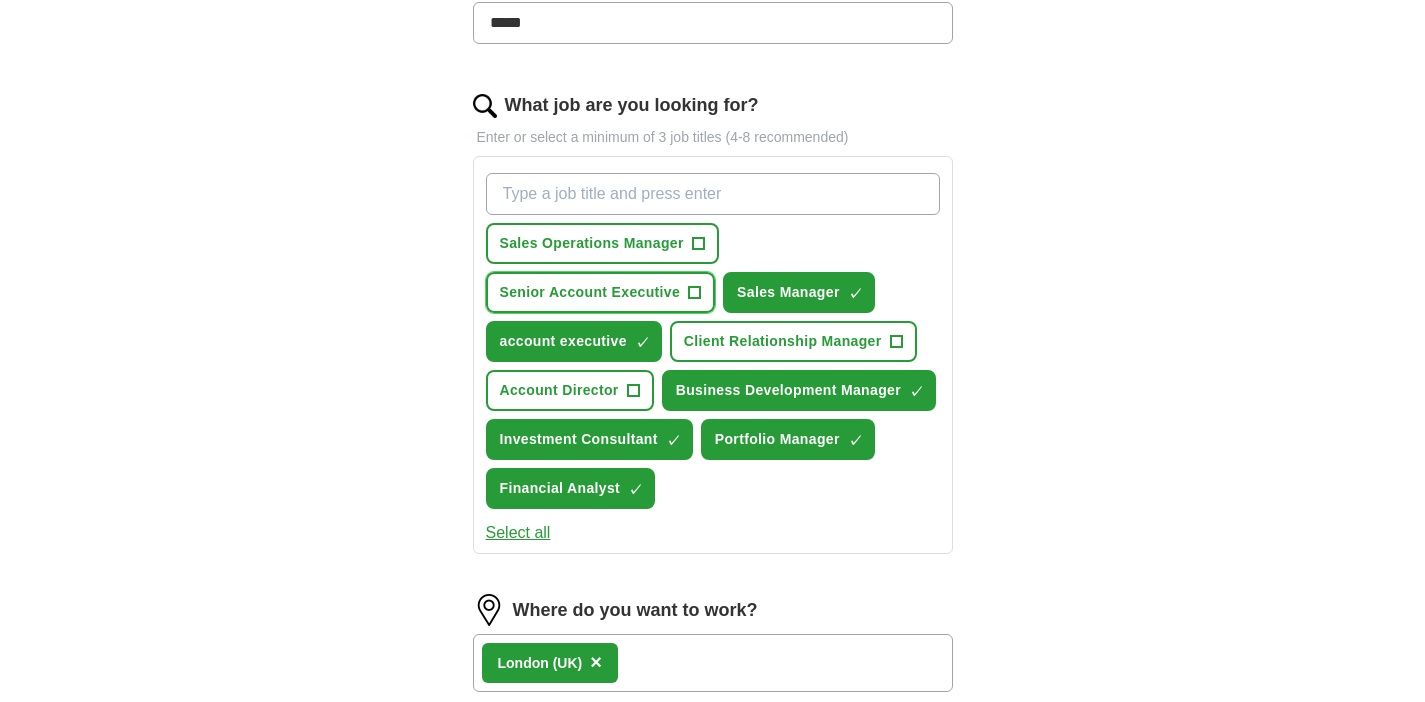 click on "Senior Account Executive" at bounding box center [590, 292] 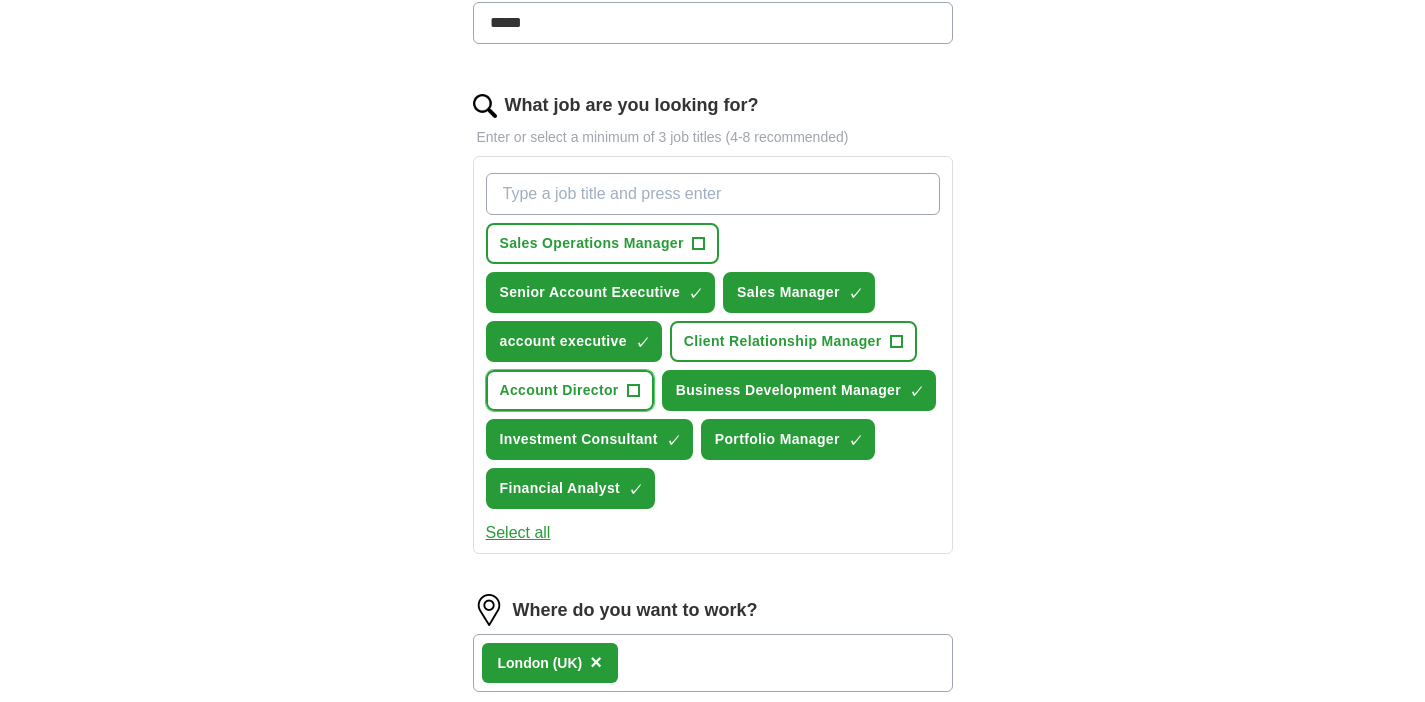 click on "Account Director" at bounding box center [559, 390] 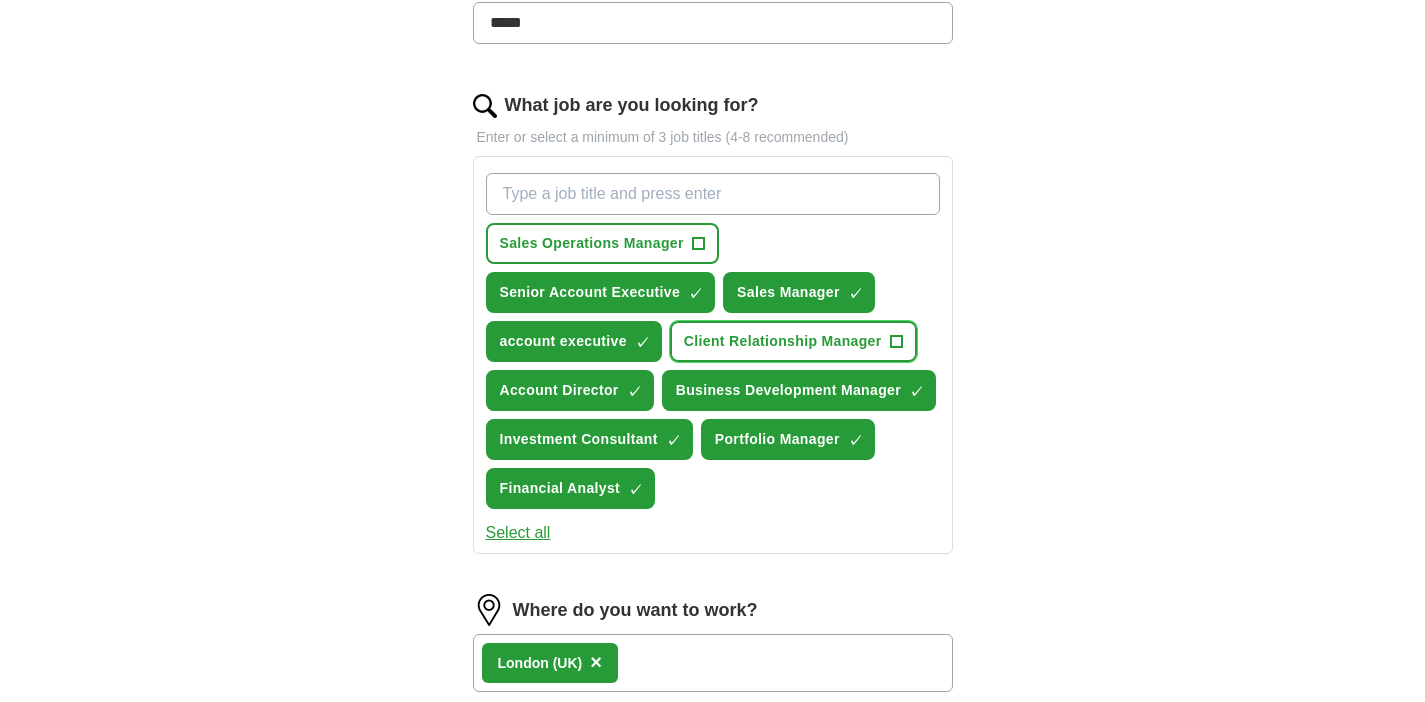 click on "Client Relationship Manager" at bounding box center [783, 341] 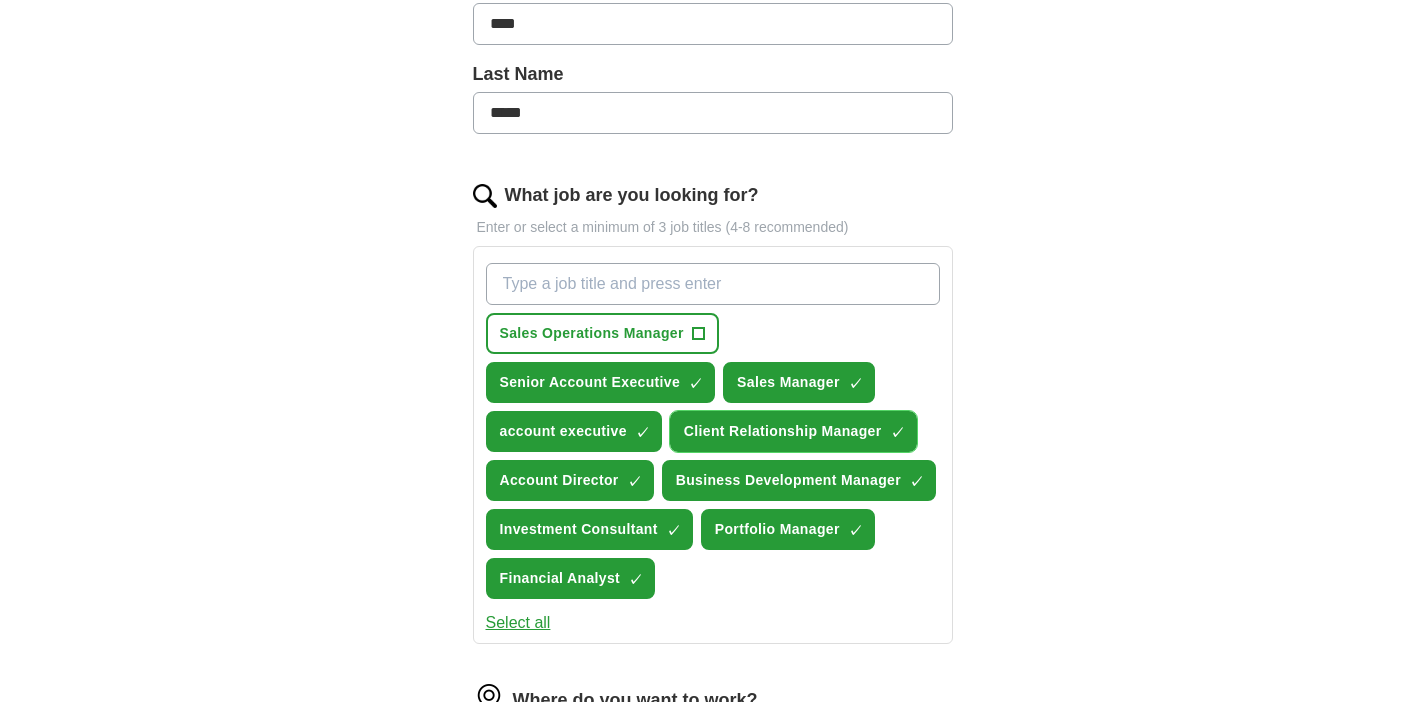 scroll, scrollTop: 485, scrollLeft: 0, axis: vertical 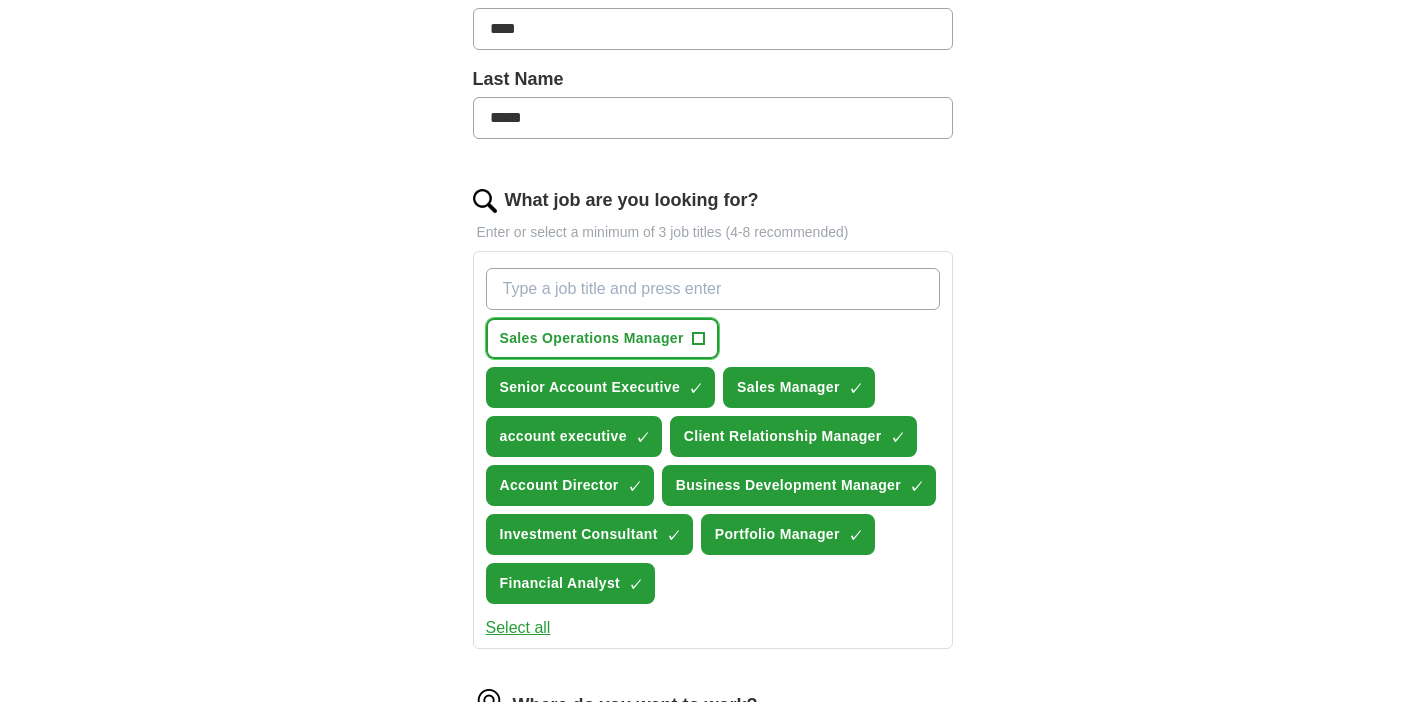 click on "Sales Operations Manager +" at bounding box center (602, 338) 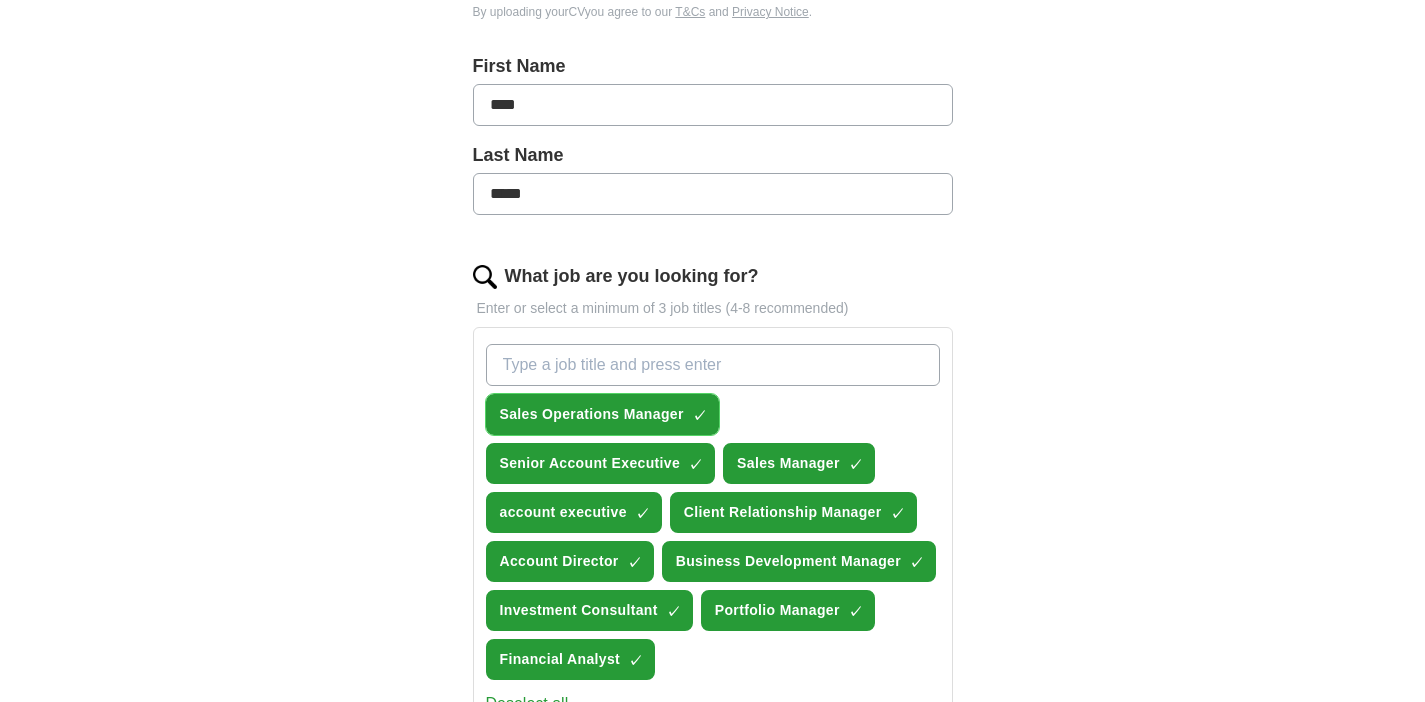 scroll, scrollTop: 415, scrollLeft: 0, axis: vertical 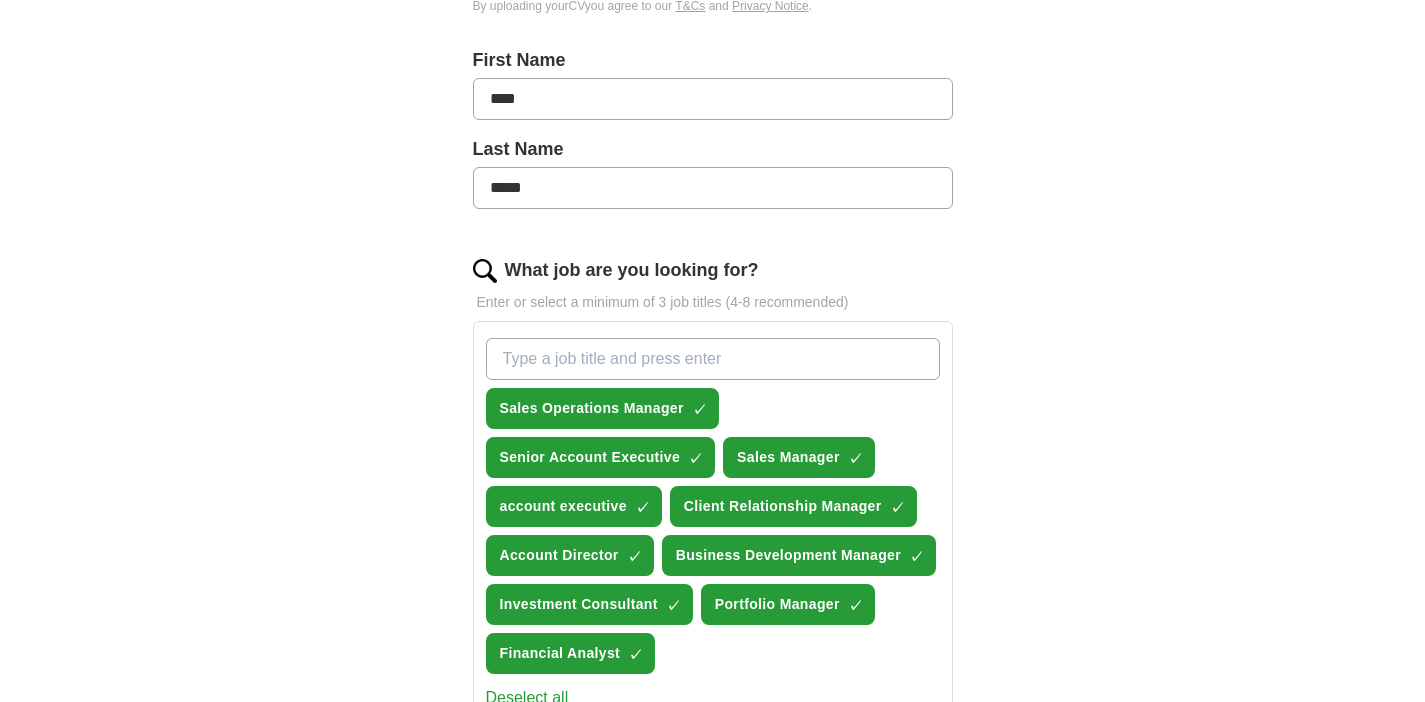 click on "What job are you looking for?" at bounding box center [713, 359] 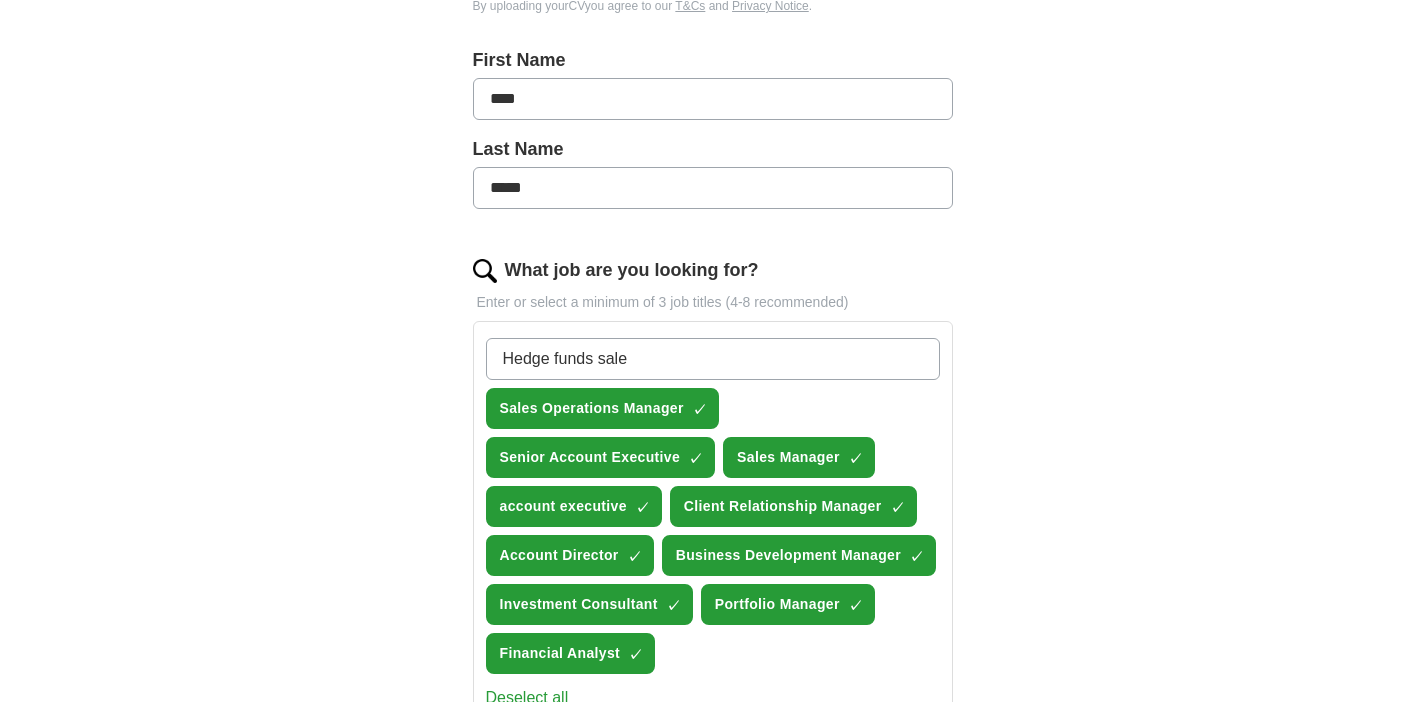 type on "Hedge funds sales" 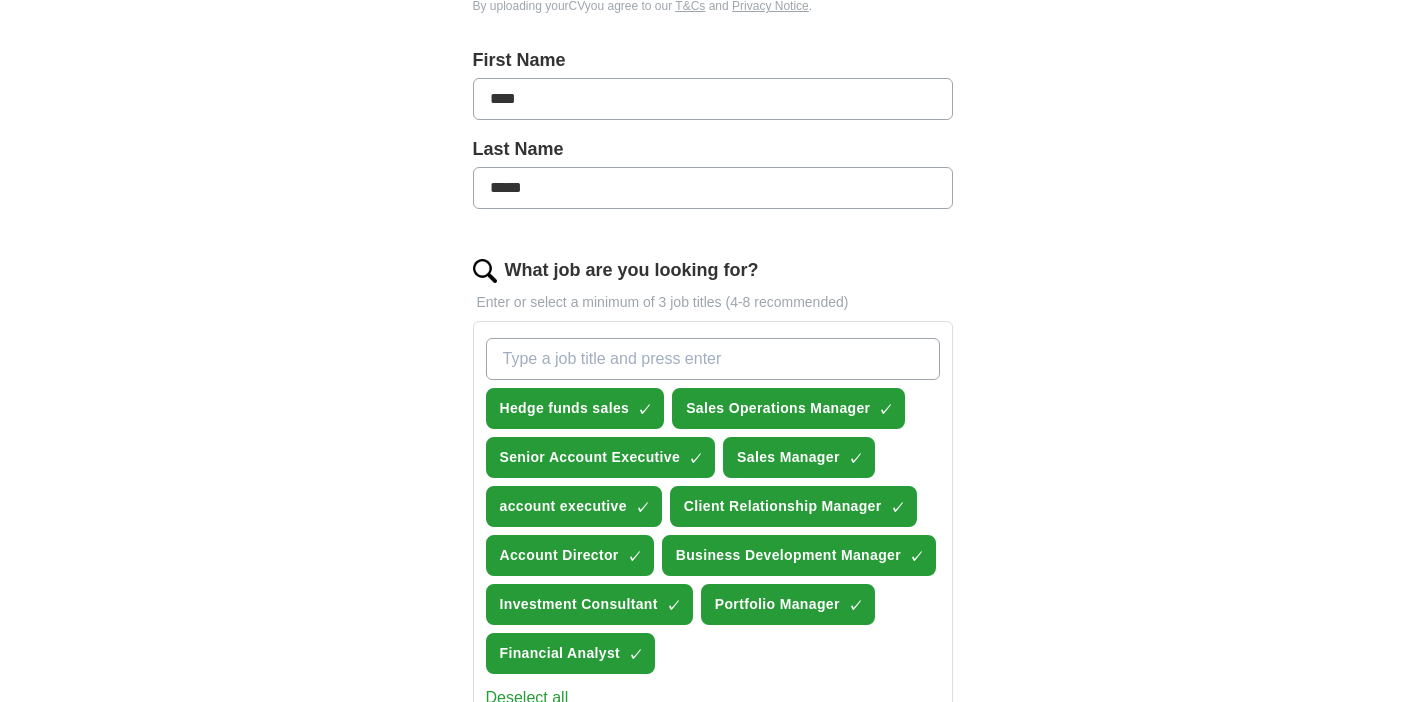 click on "What job are you looking for?" at bounding box center [713, 359] 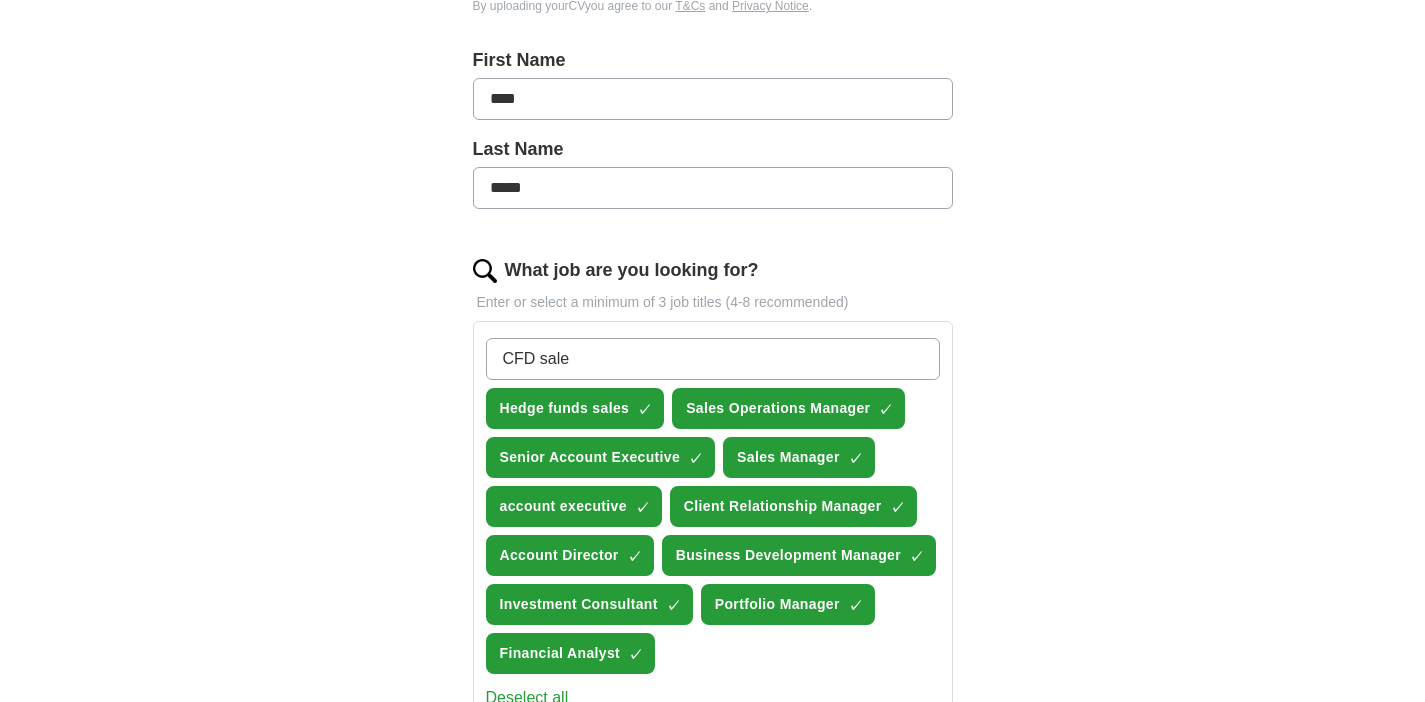 type on "CFD sales" 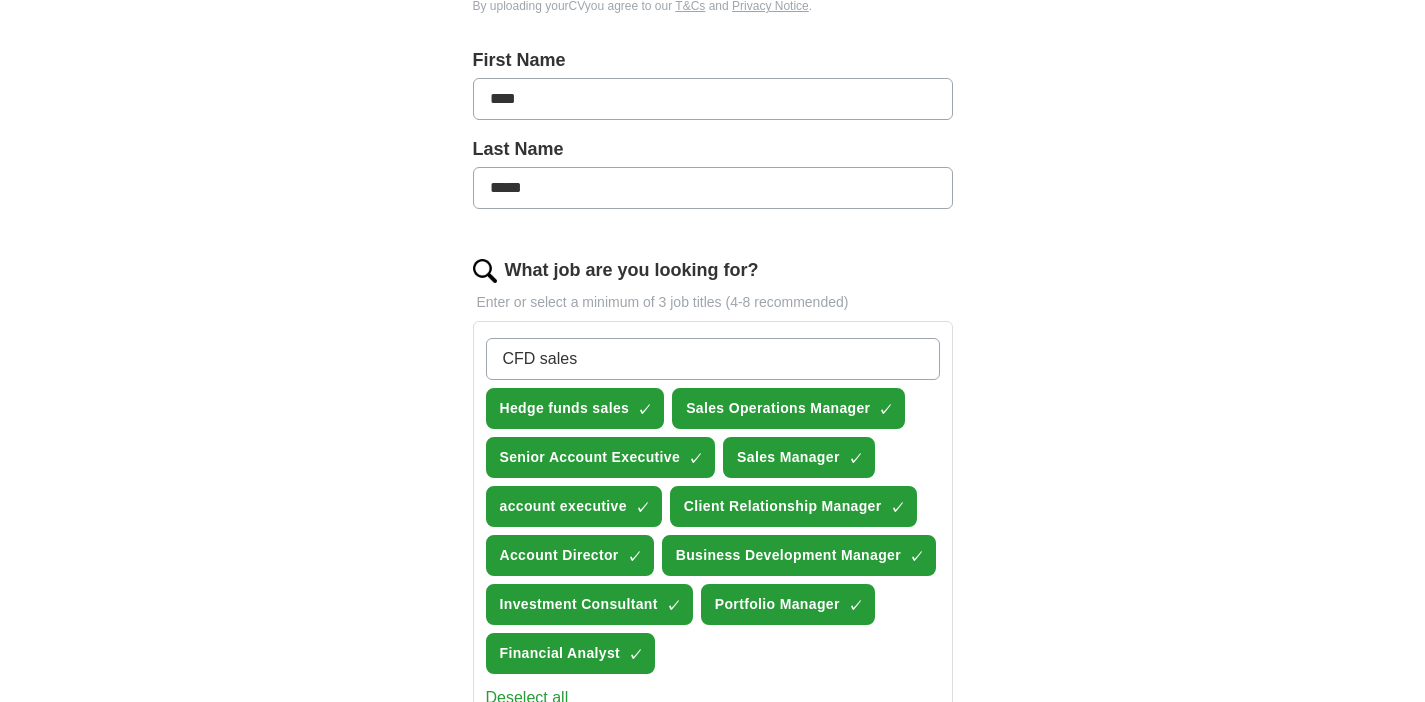 type 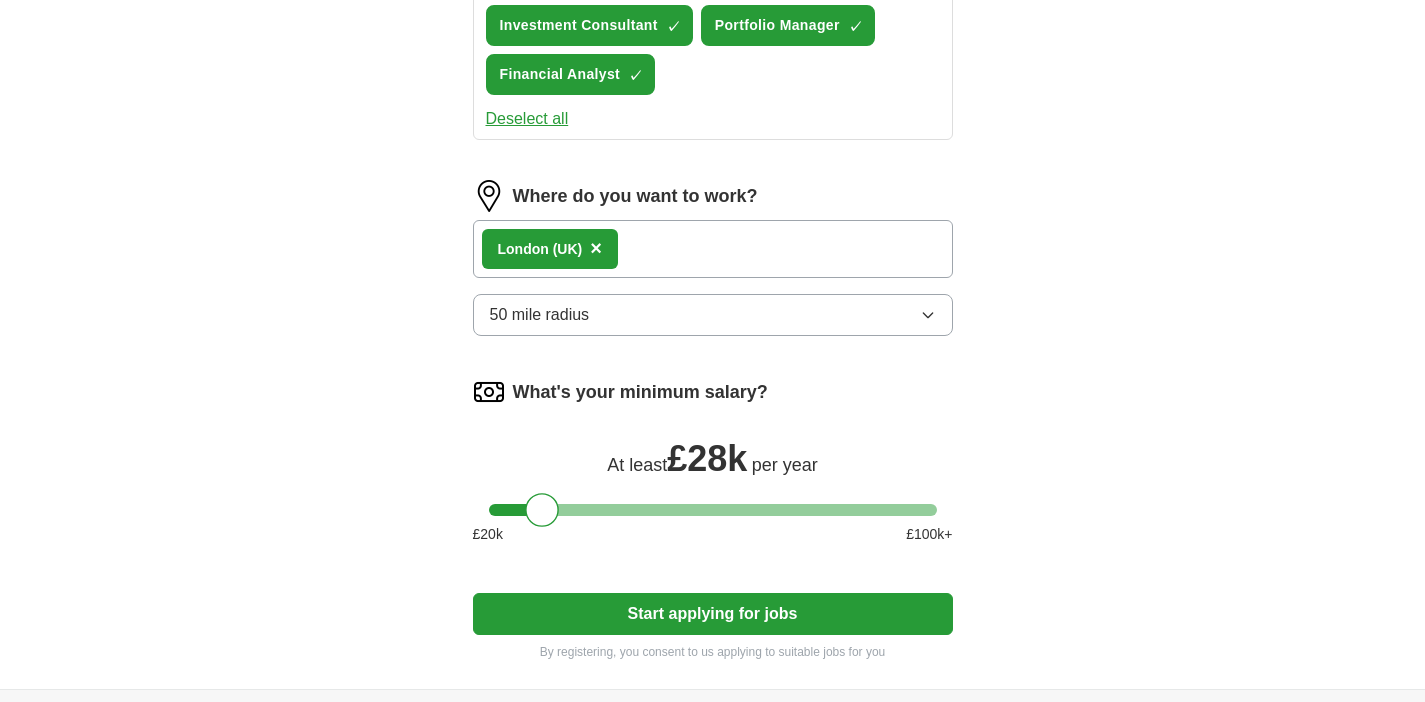 scroll, scrollTop: 1074, scrollLeft: 0, axis: vertical 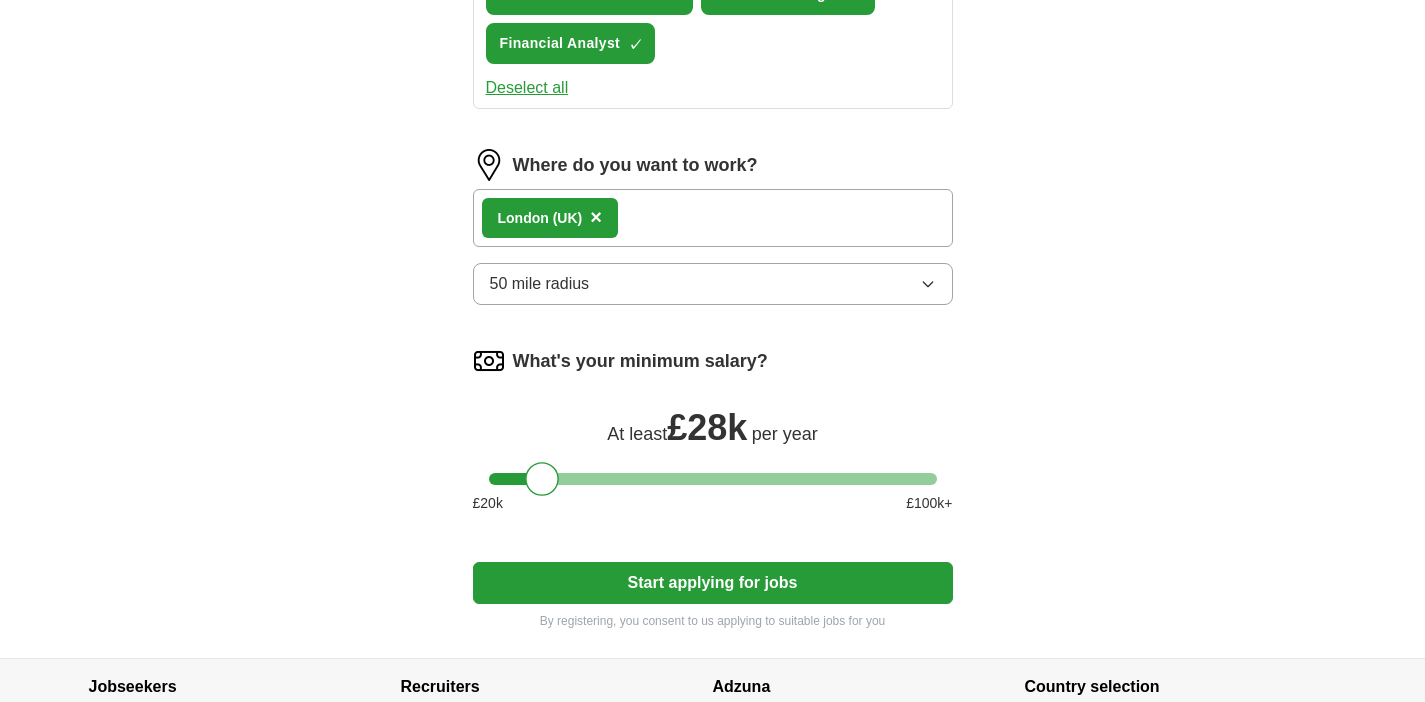 click on "Select a CV [FILENAME] [DATE], [TIME] Upload a different  CV By uploading your  CV  you agree to our   T&Cs   and   Privacy Notice . First Name **** Last Name ***** What job are you looking for? Enter or select a minimum of 3 job titles (4-8 recommended) CFD sales ✓ × Hedge funds sales ✓ × Sales Operations Manager ✓ × Senior Account Executive ✓ × Sales Manager ✓ × account executive ✓ × Client Relationship Manager ✓ × Account Director ✓ × Business Development Manager ✓ × Investment Consultant ✓ × Portfolio Manager ✓ × Financial Analyst ✓ × Deselect all Where do you want to work? [CITY]   (UK) × 50 mile radius What's your minimum salary? At least  £ 28k   per year £ 20 k £ 100 k+ Start applying for jobs By registering, you consent to us applying to suitable jobs for you" at bounding box center (713, -86) 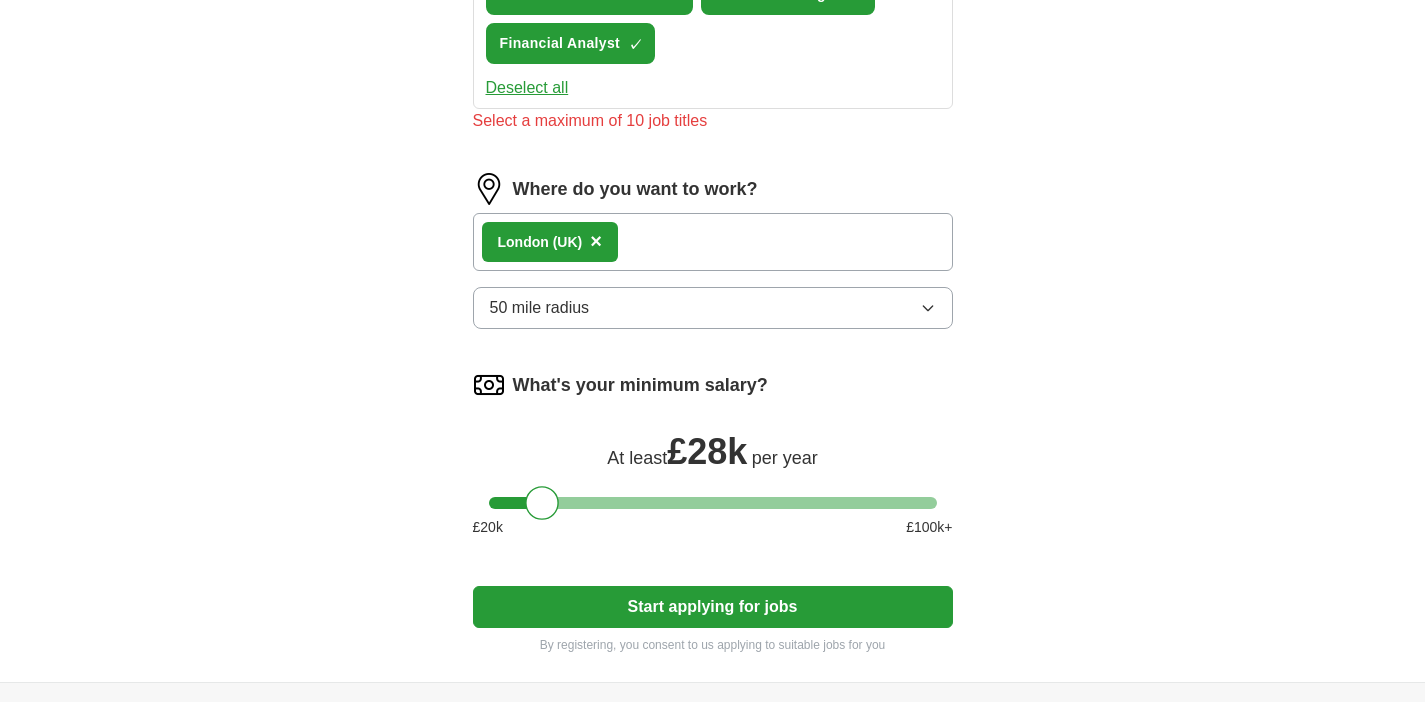 click on "Start applying for jobs" at bounding box center (713, 607) 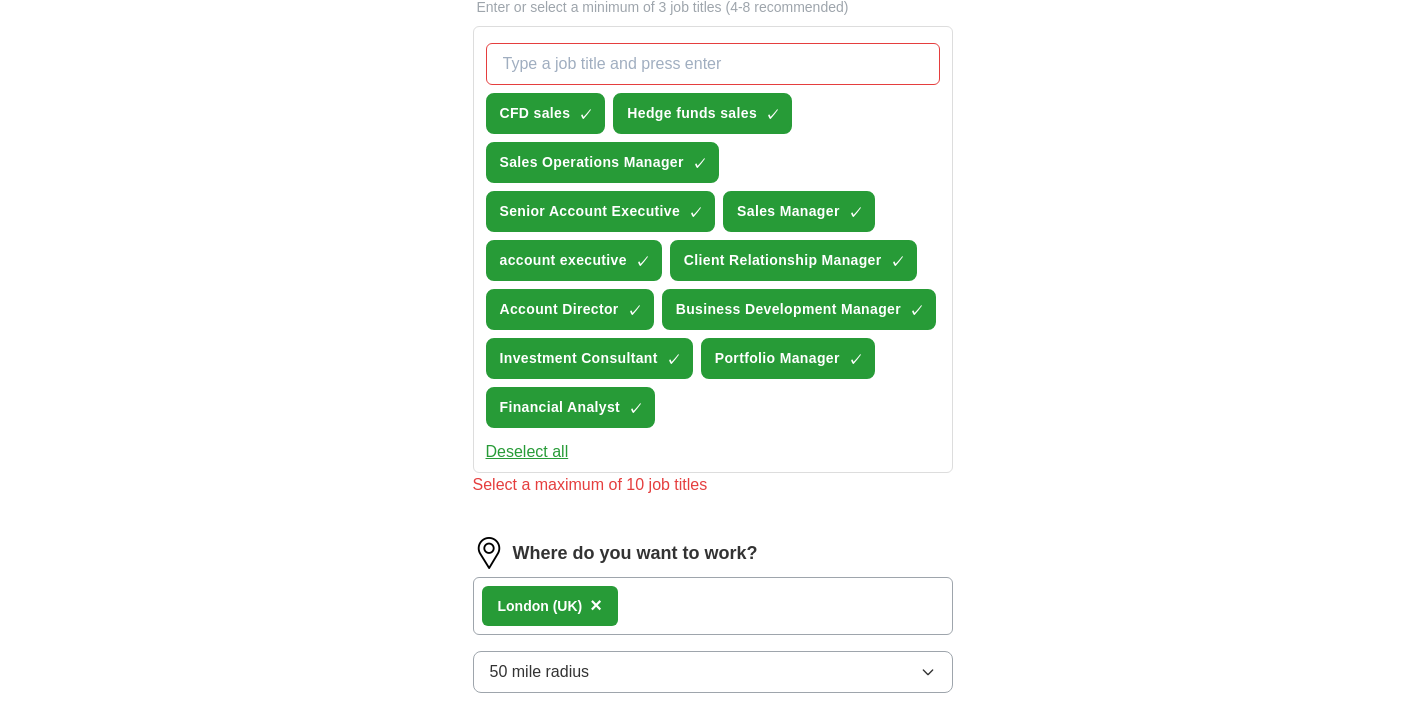 scroll, scrollTop: 703, scrollLeft: 0, axis: vertical 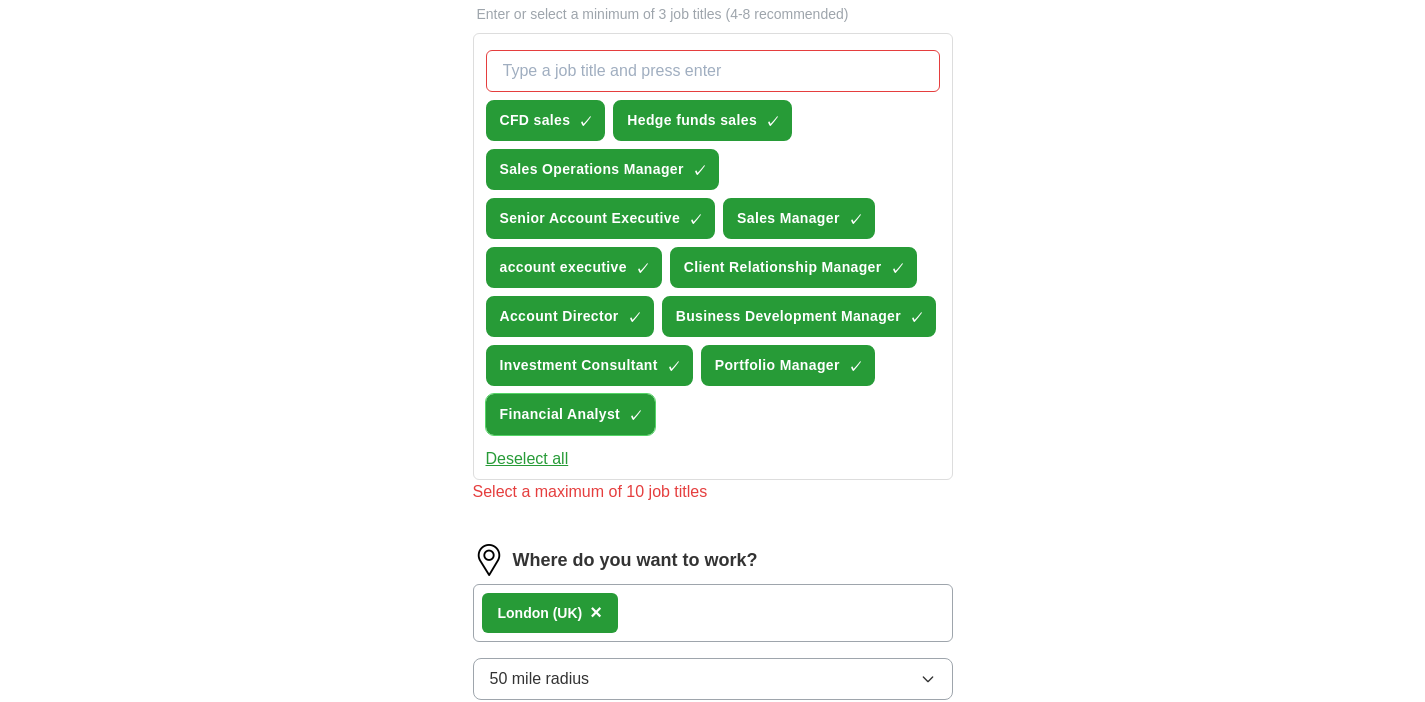 click on "Financial Analyst" at bounding box center (560, 414) 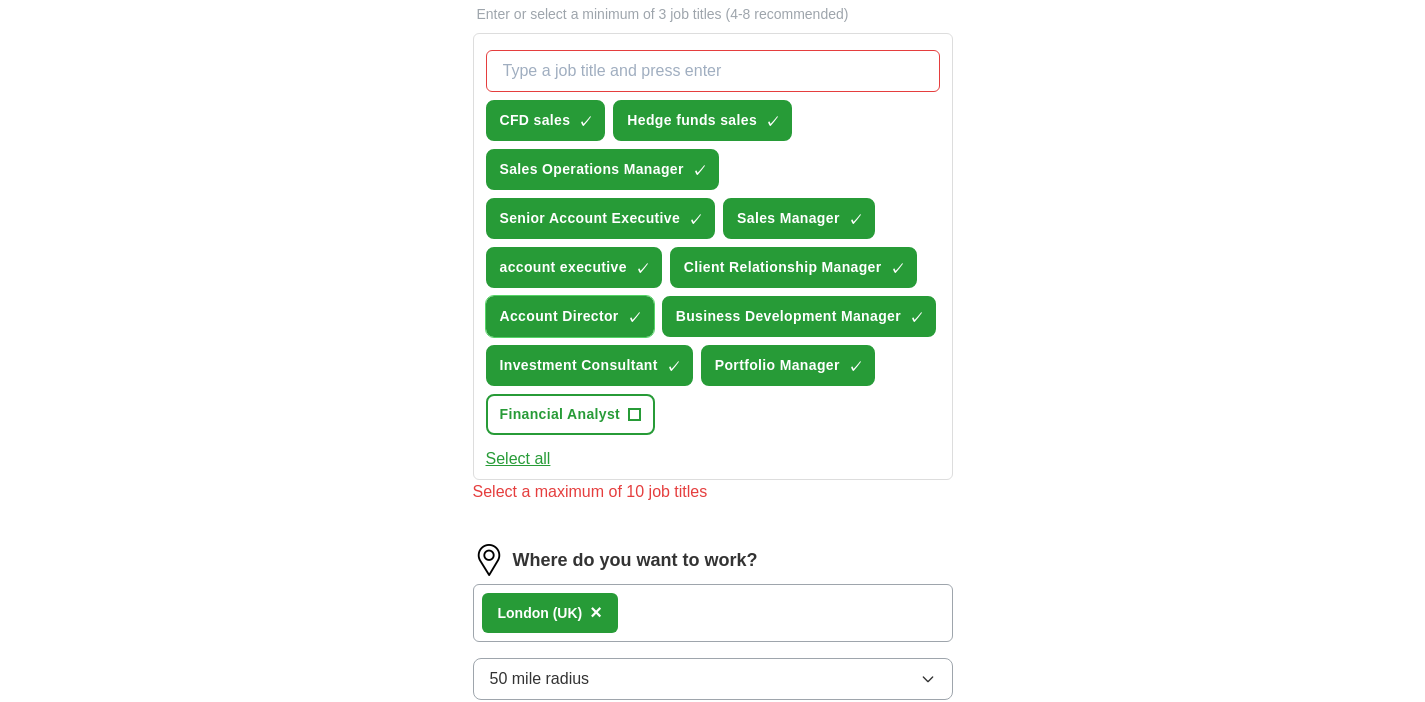 click on "Account Director" at bounding box center (559, 316) 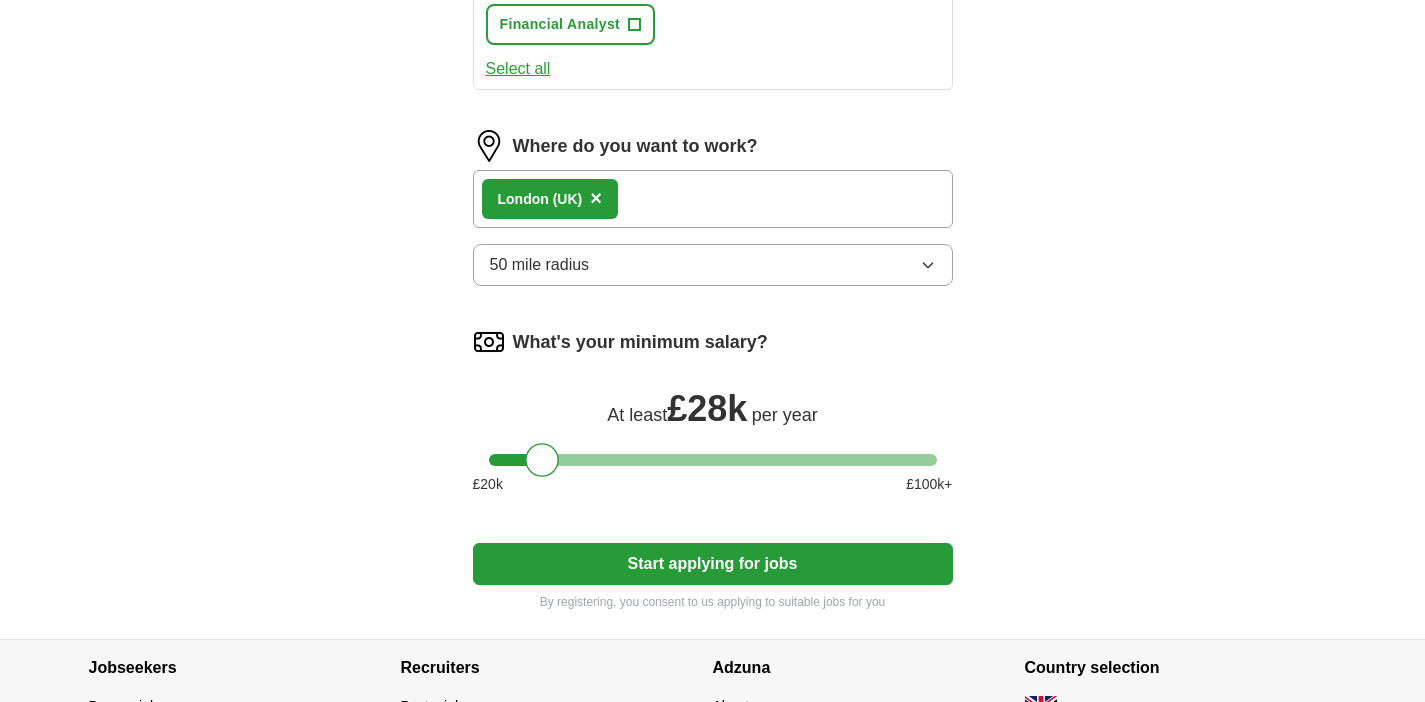 scroll, scrollTop: 1140, scrollLeft: 0, axis: vertical 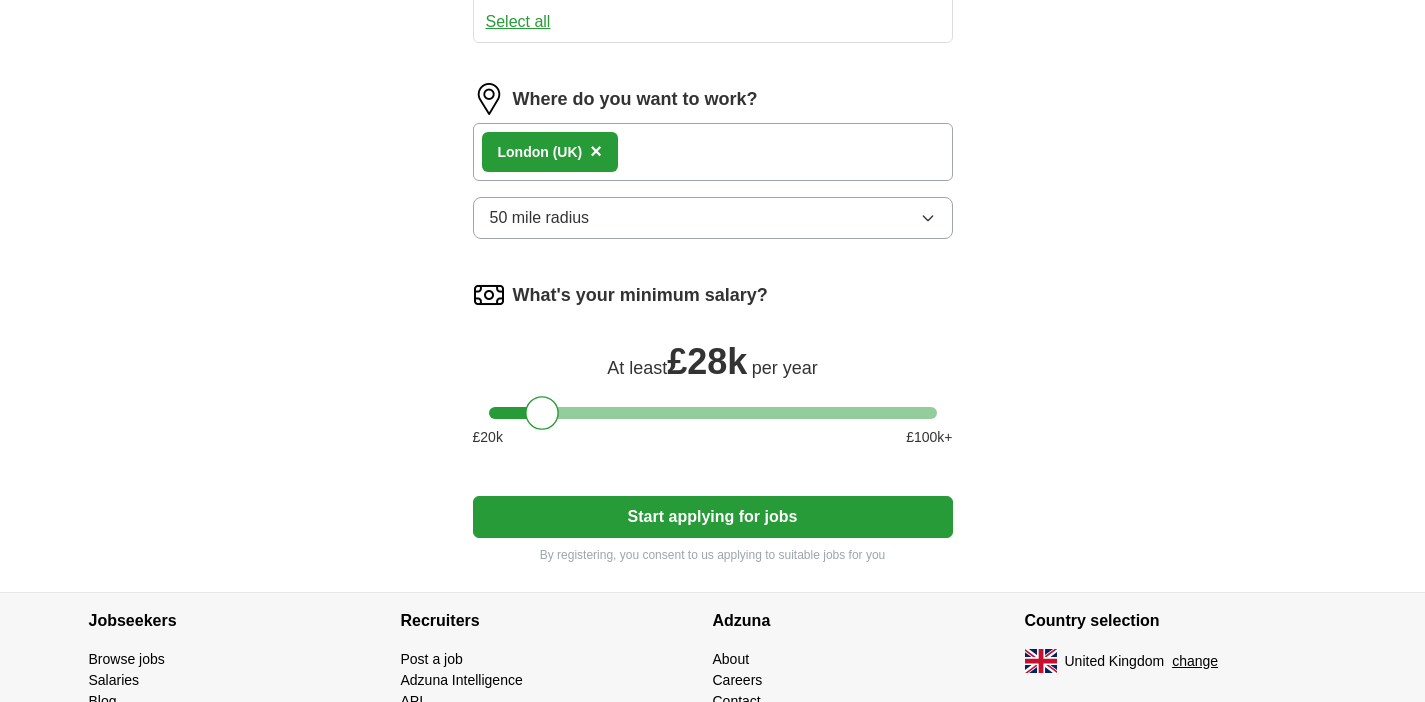 click on "Start applying for jobs" at bounding box center [713, 517] 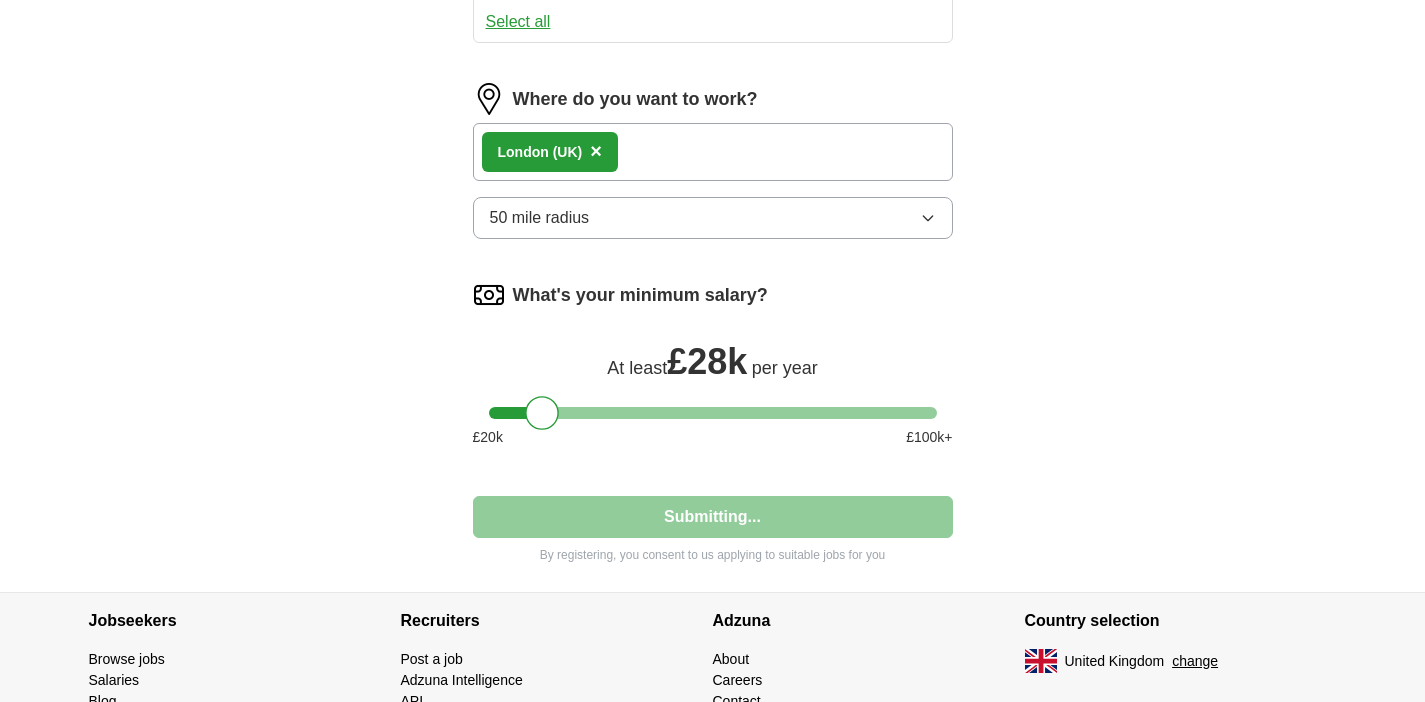 select on "**" 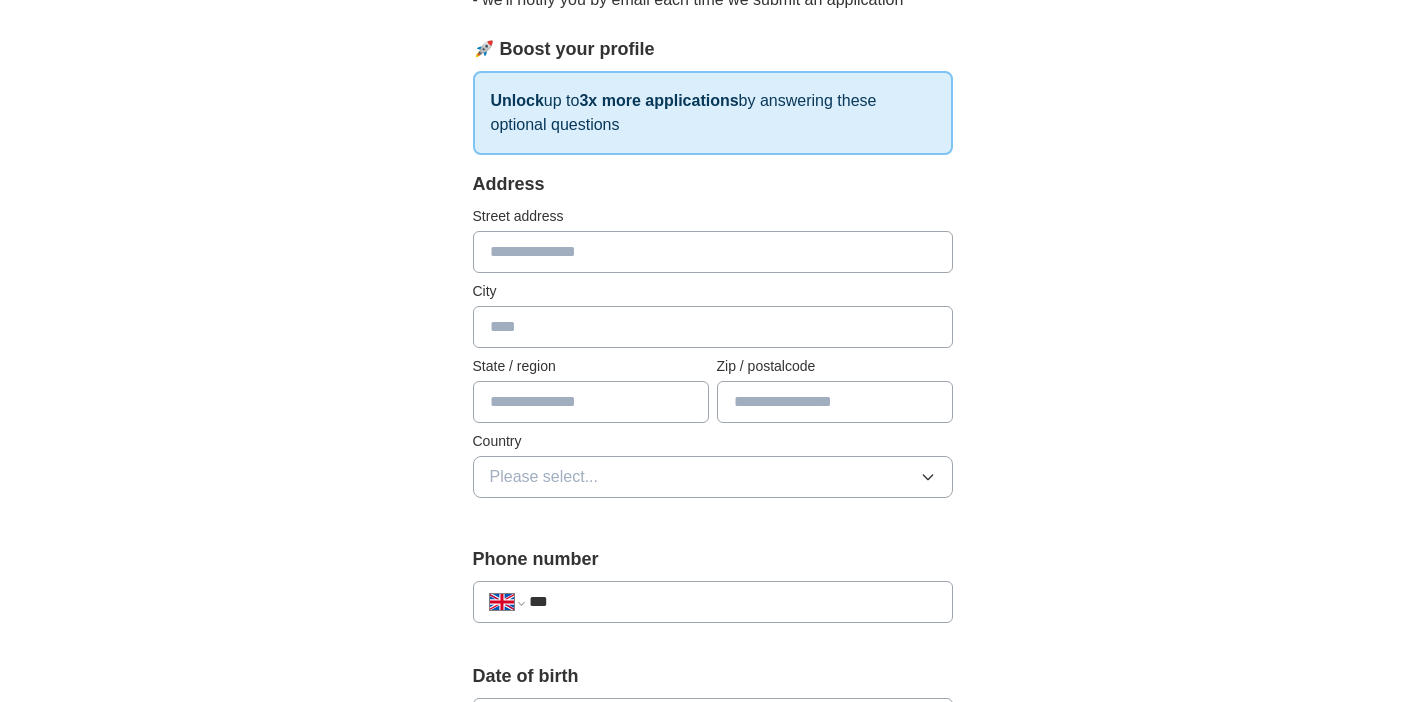 scroll, scrollTop: 0, scrollLeft: 0, axis: both 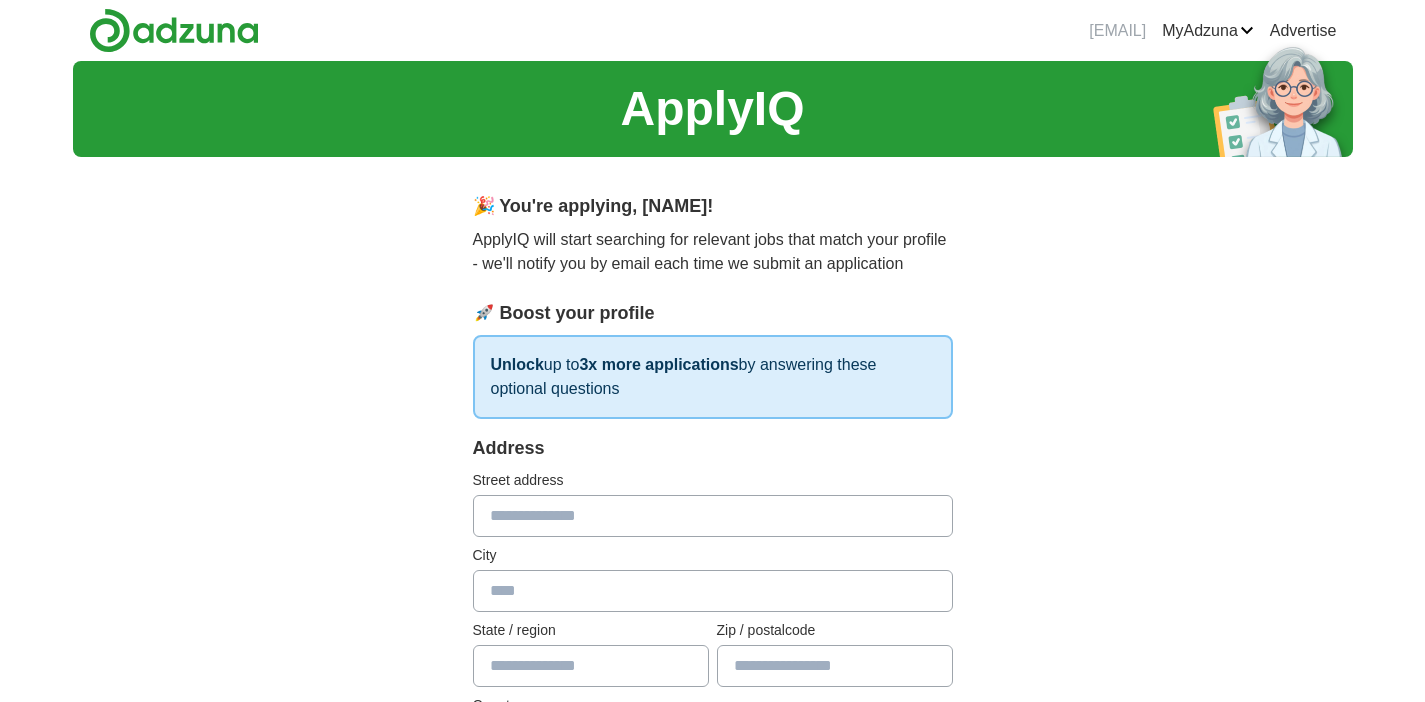 click at bounding box center (713, 516) 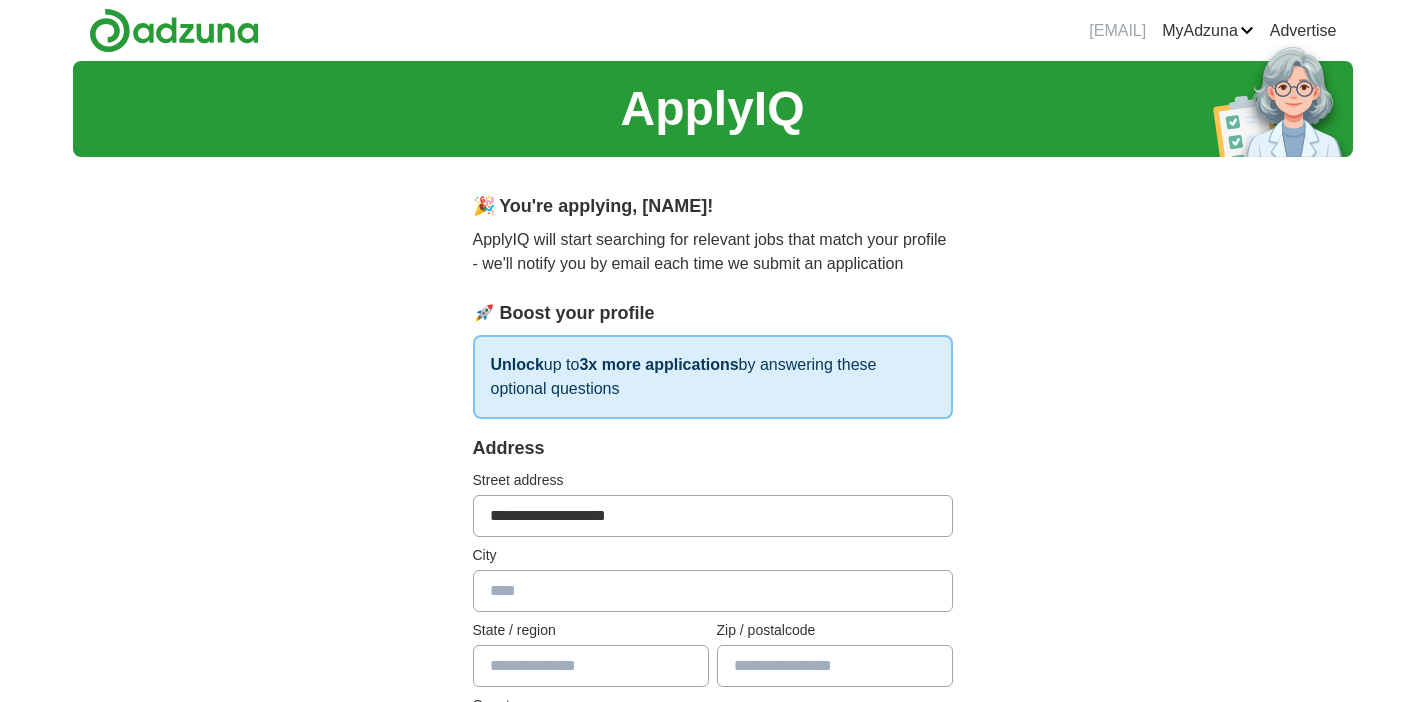 type on "******" 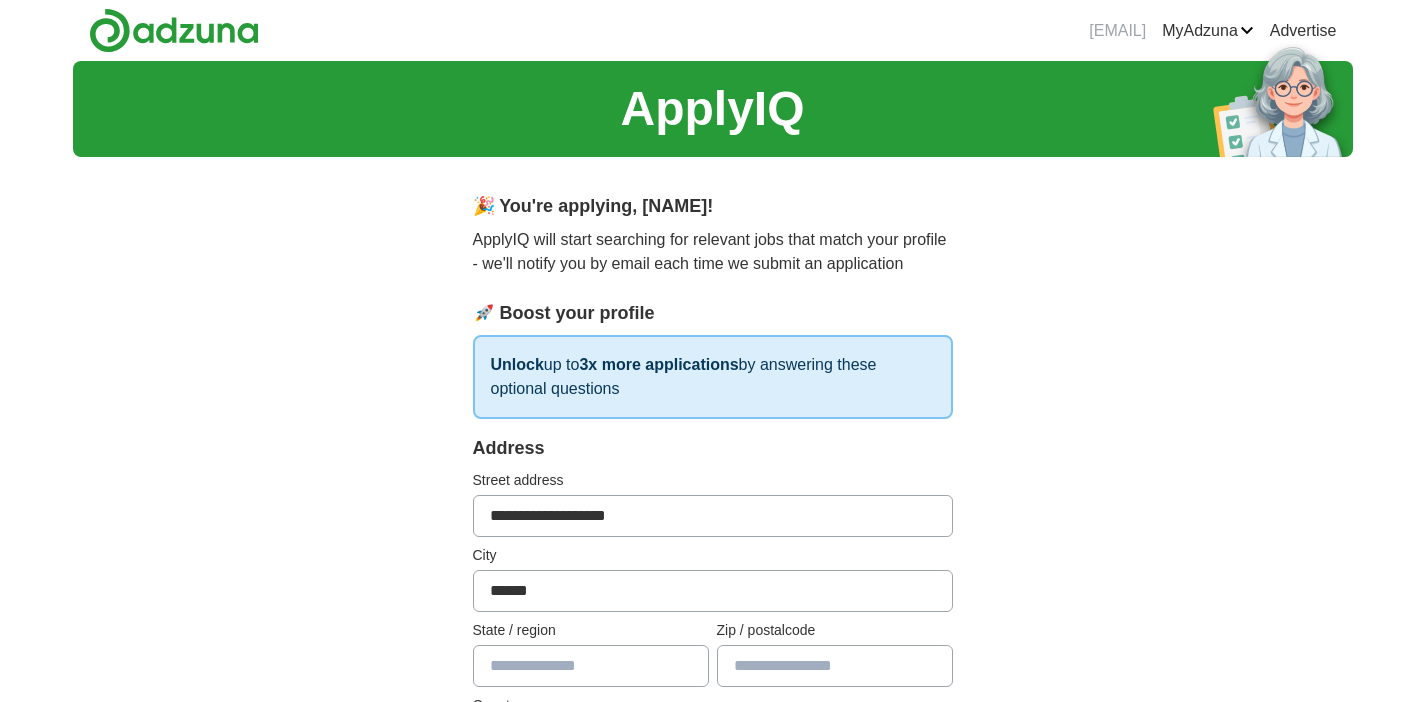 type on "**********" 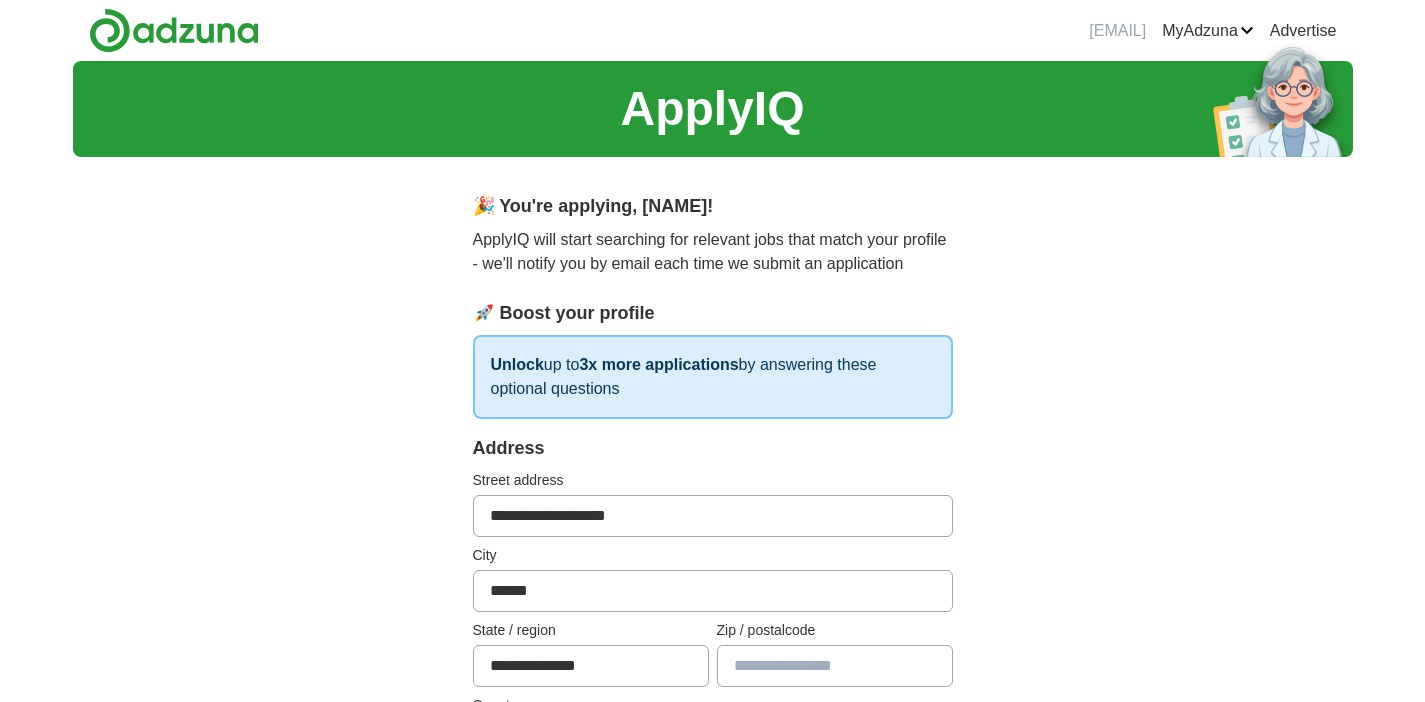type on "*******" 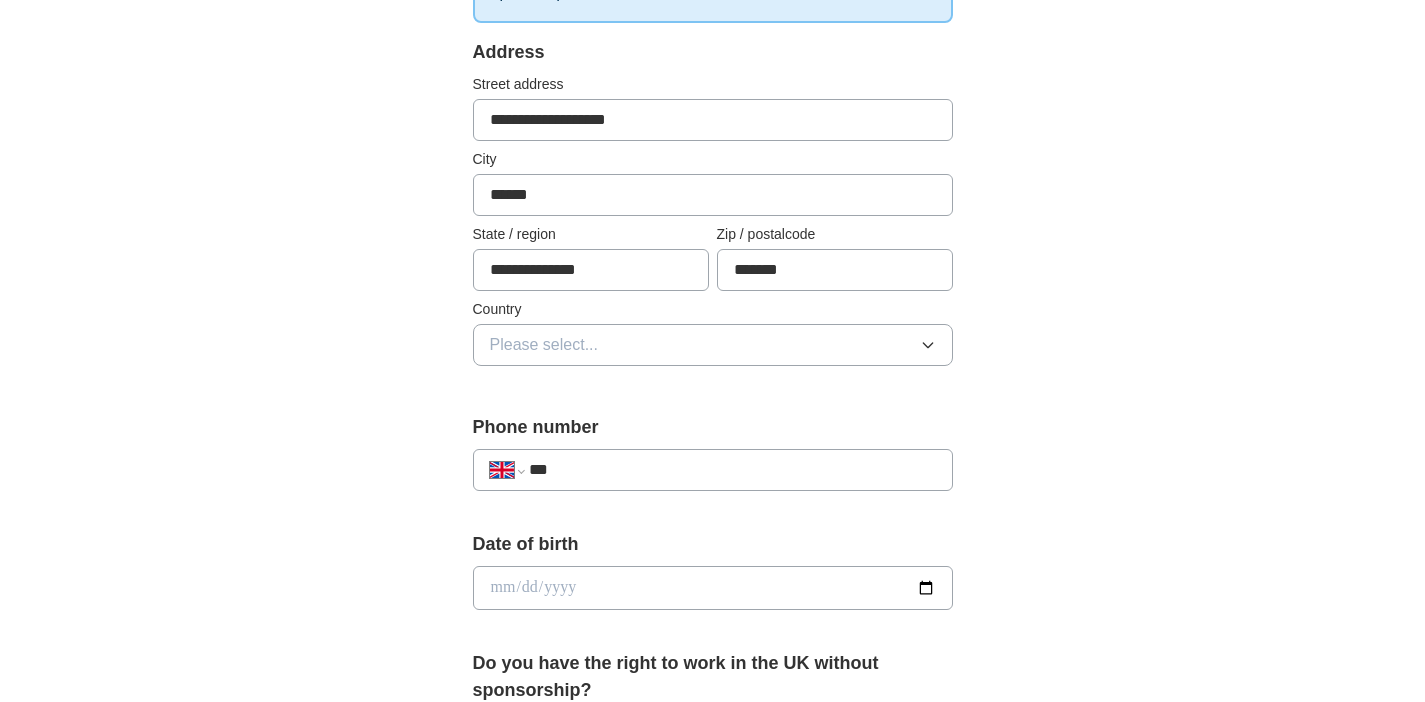 scroll, scrollTop: 398, scrollLeft: 0, axis: vertical 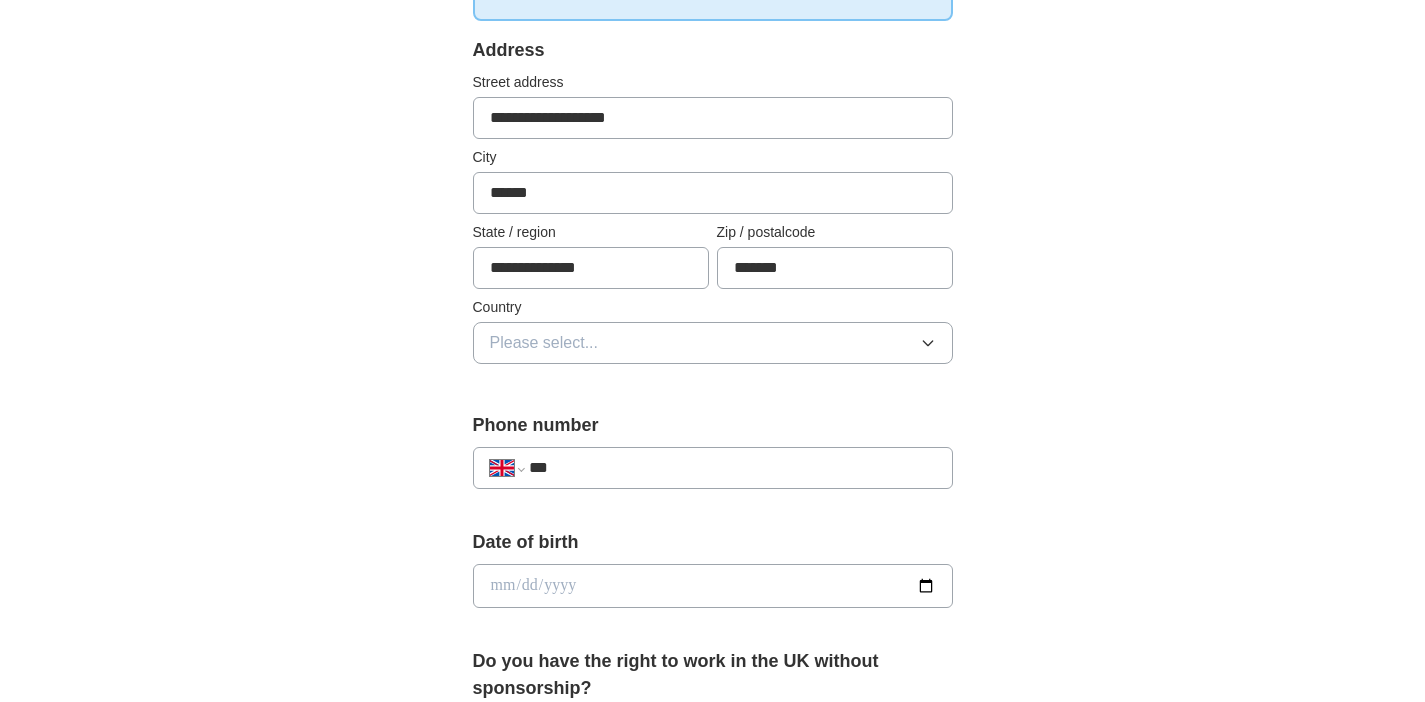 click on "Please select..." at bounding box center (713, 343) 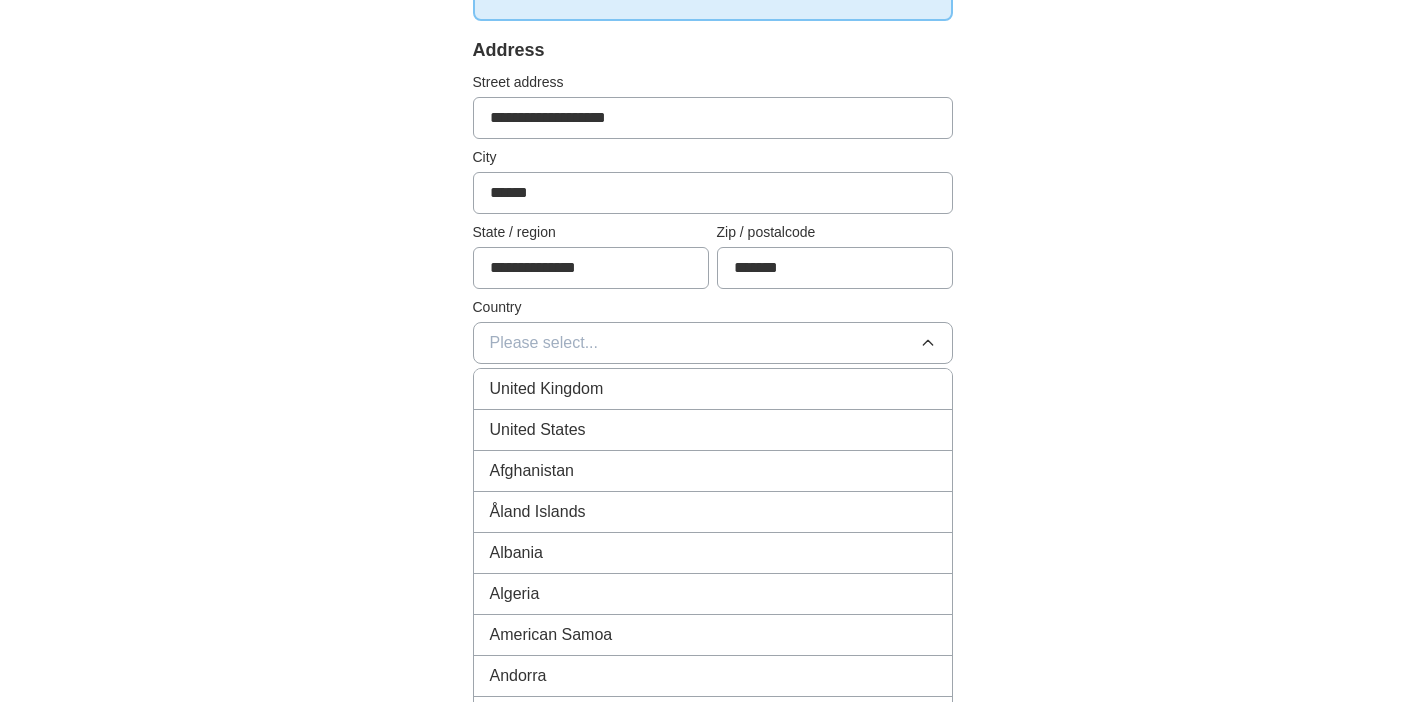click on "United Kingdom" at bounding box center [713, 389] 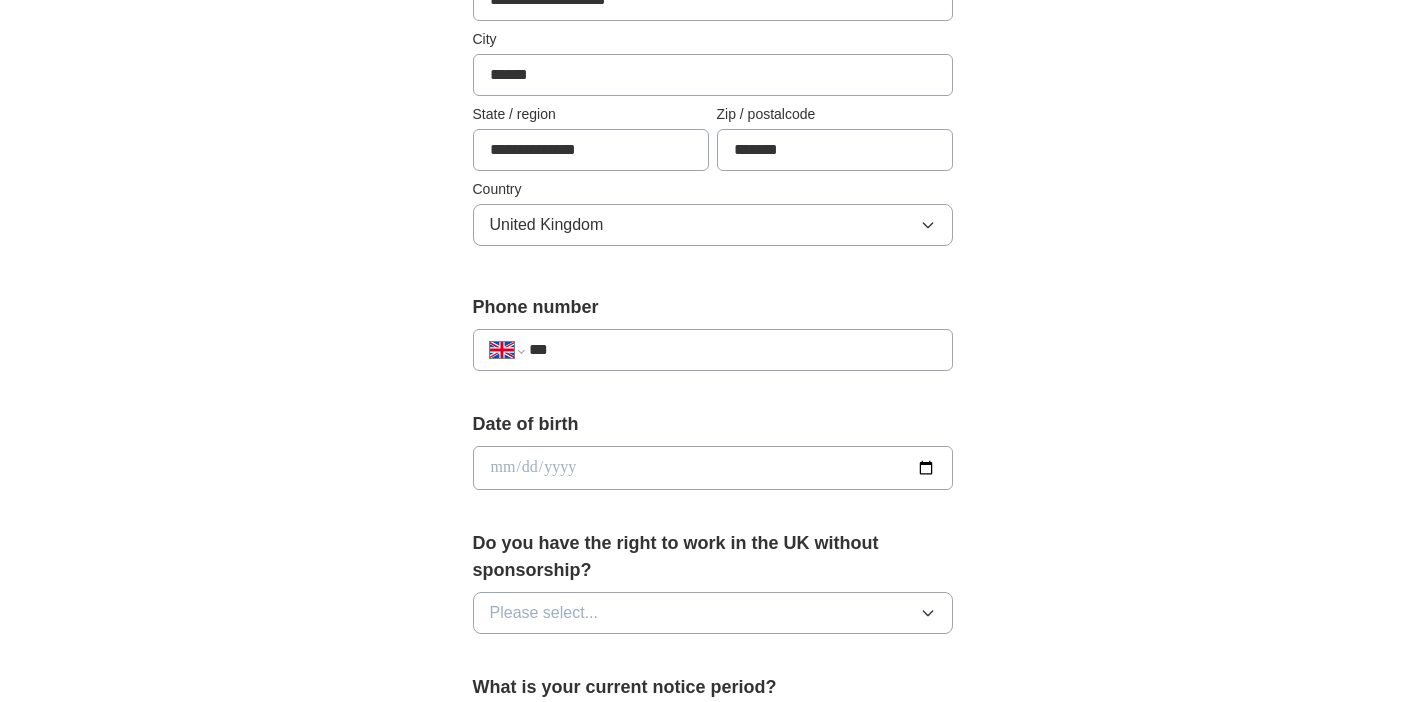 scroll, scrollTop: 518, scrollLeft: 0, axis: vertical 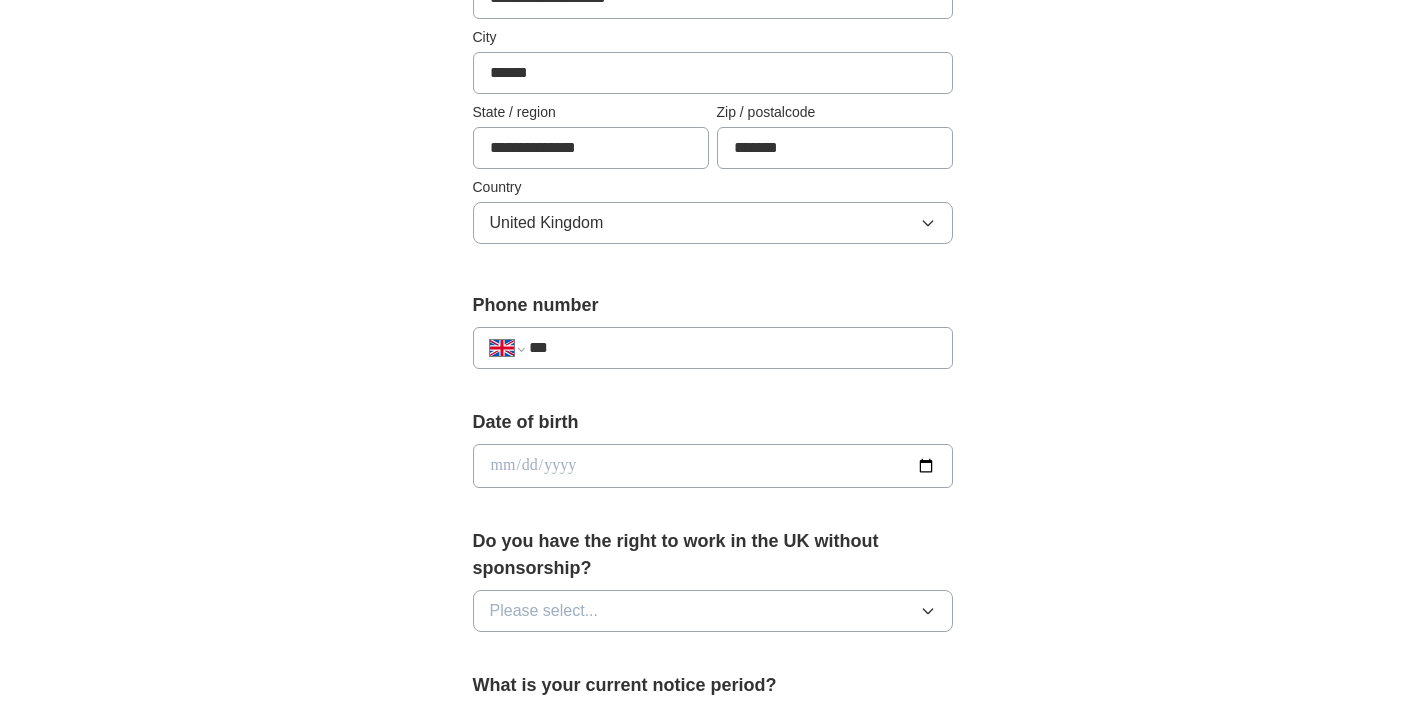 click on "***" at bounding box center (732, 348) 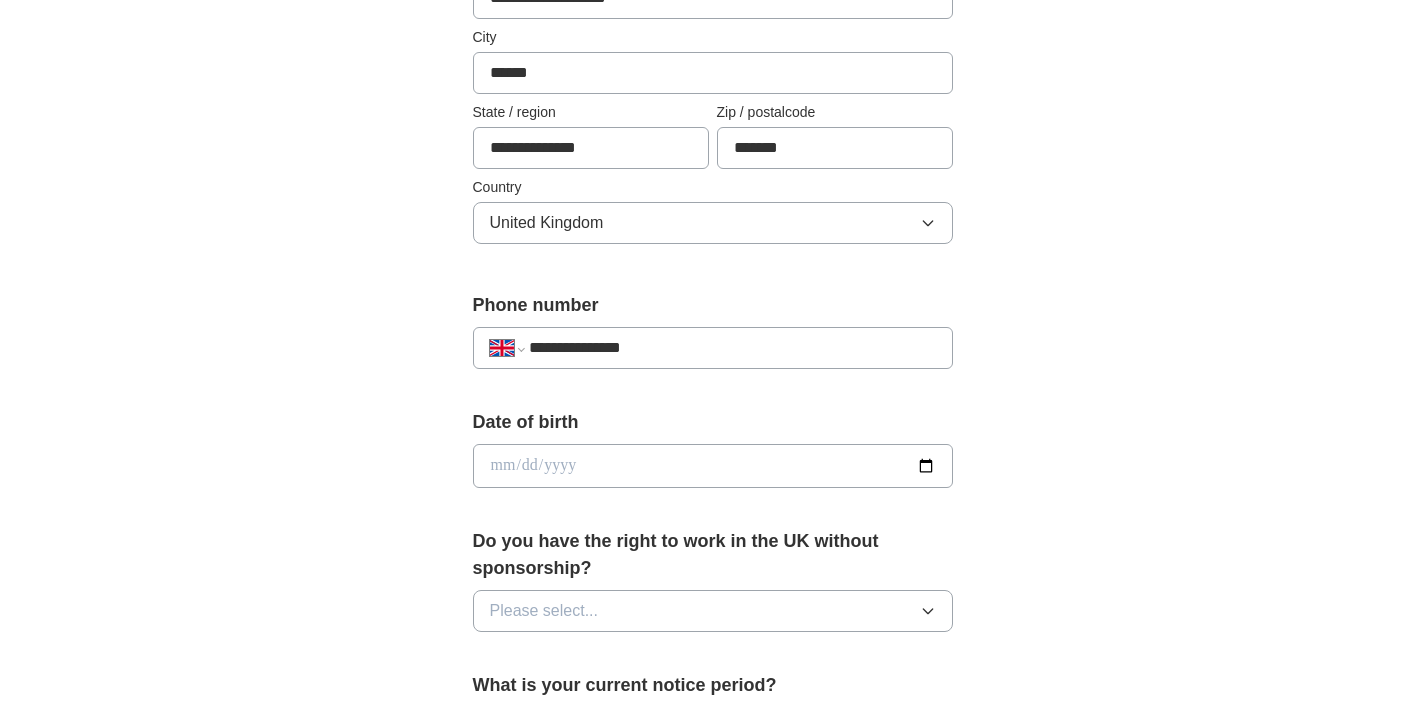 click at bounding box center (713, 466) 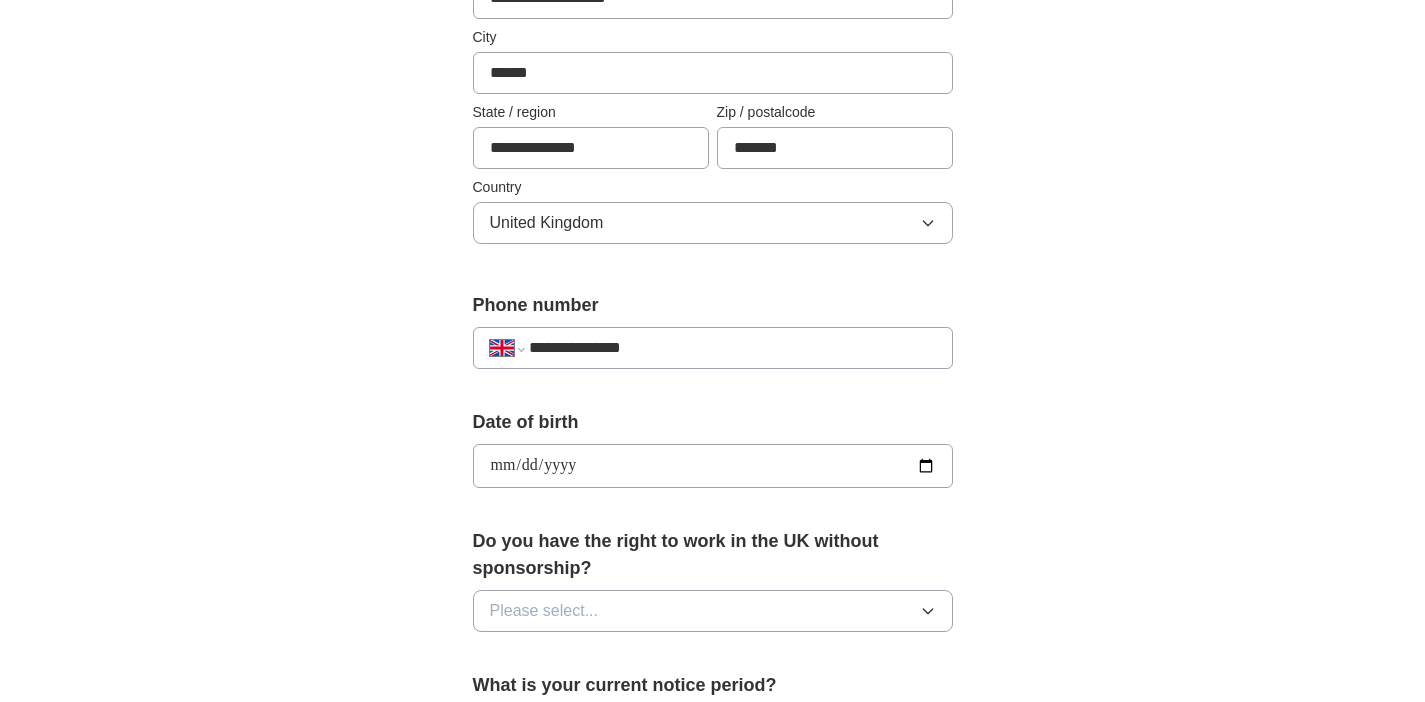 type on "**********" 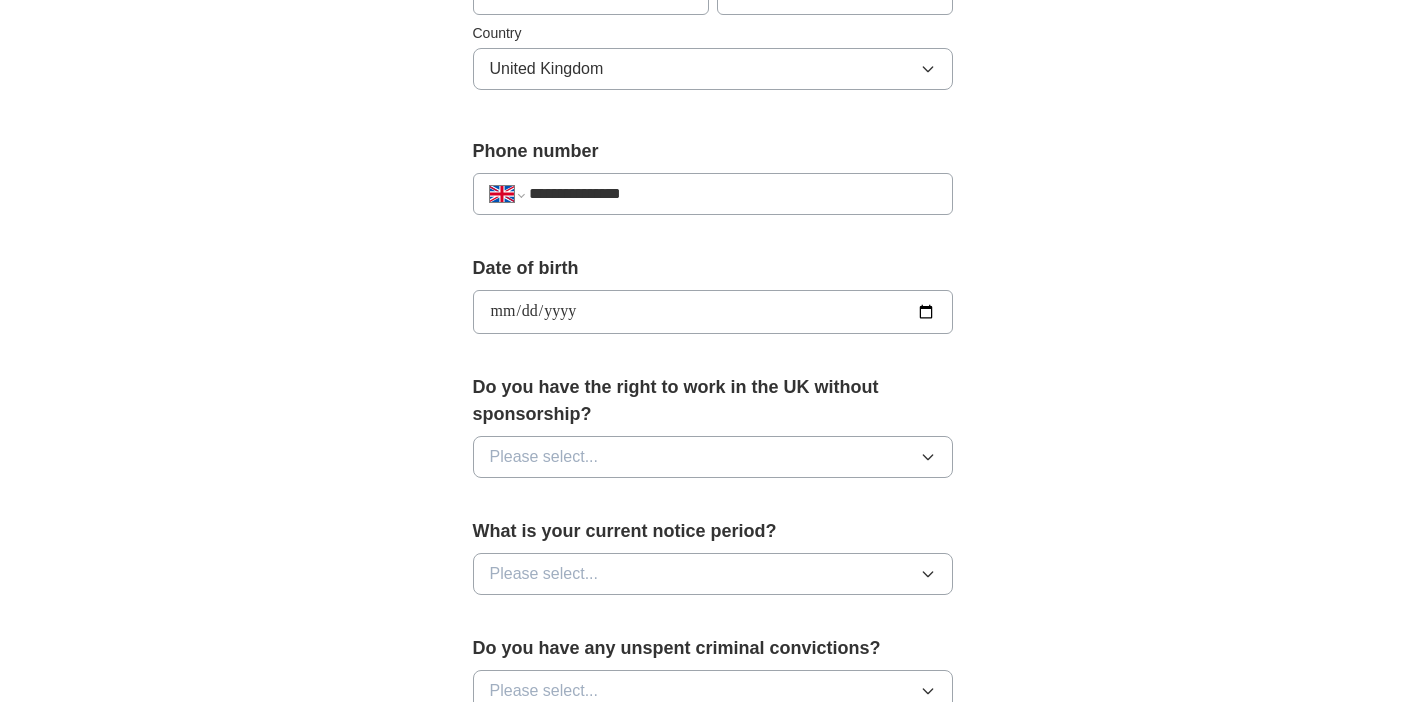 scroll, scrollTop: 685, scrollLeft: 0, axis: vertical 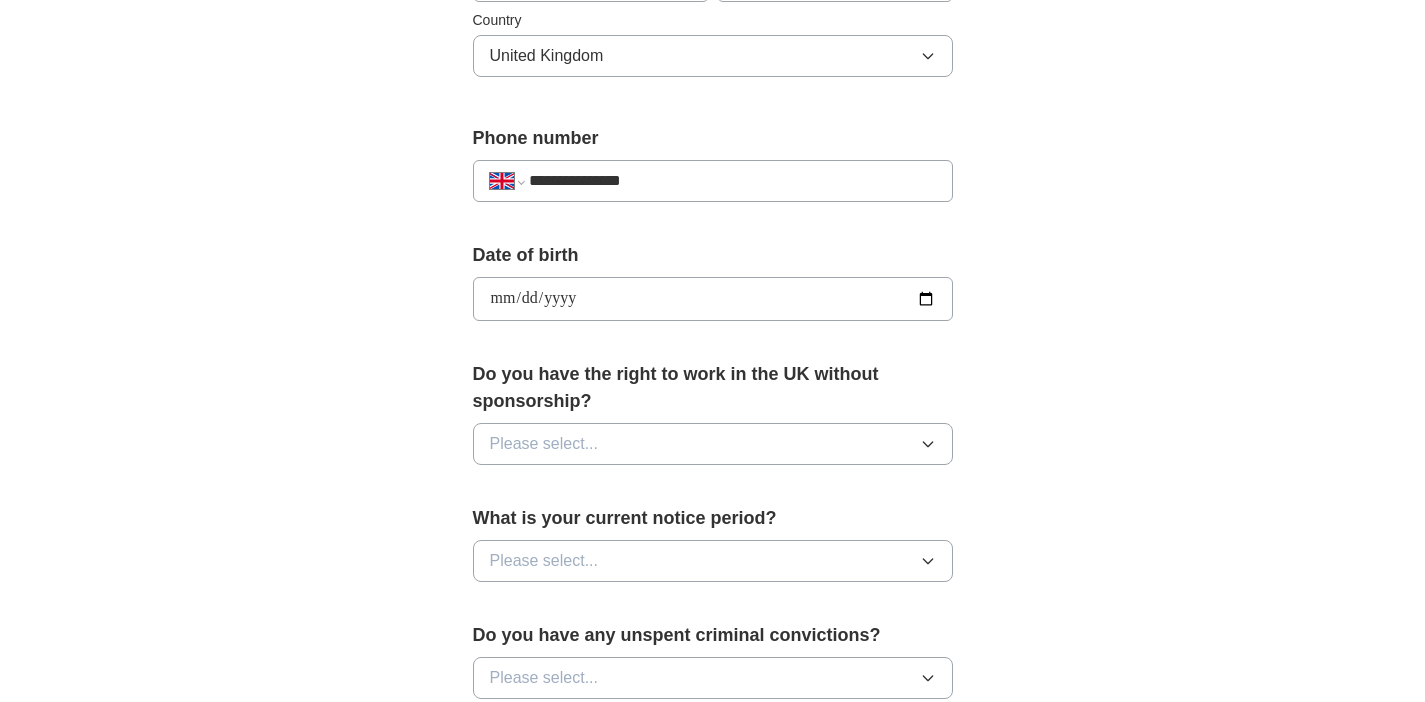 click on "Please select..." at bounding box center [544, 444] 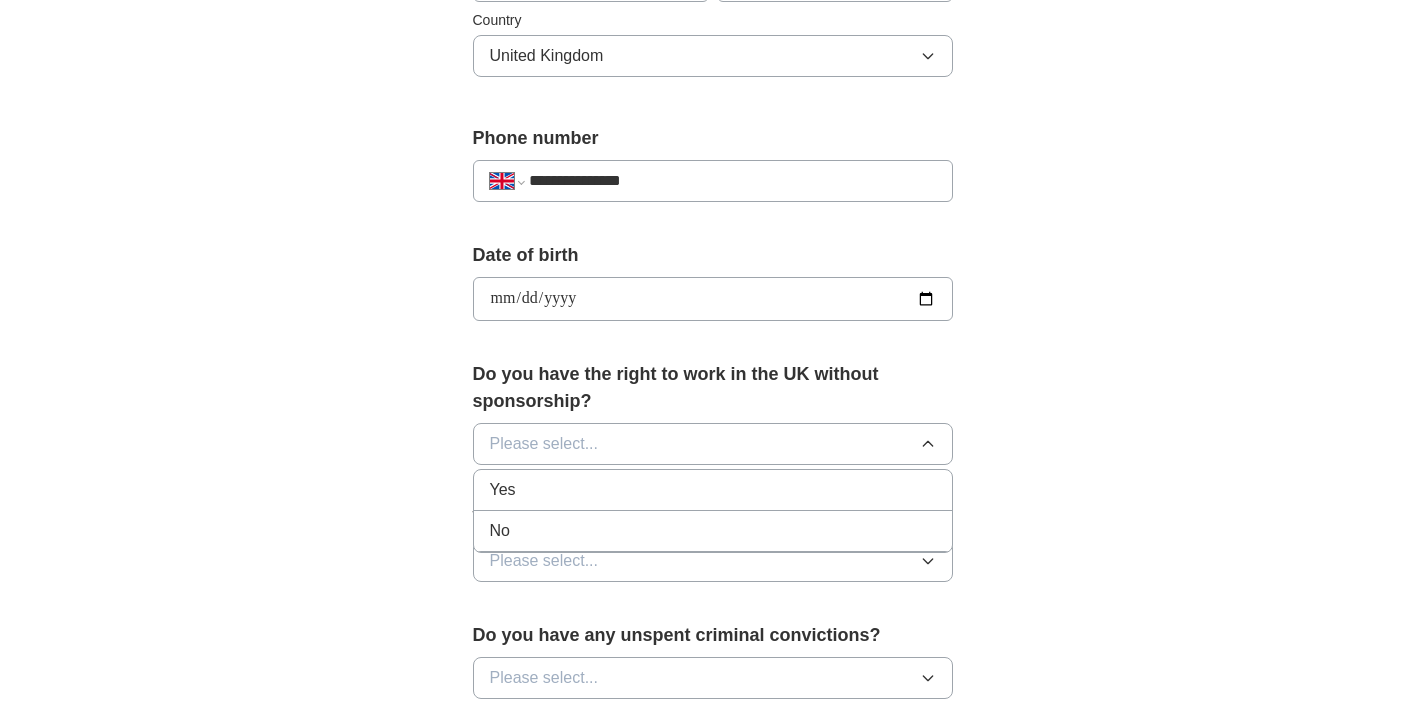 click on "Yes" at bounding box center [713, 490] 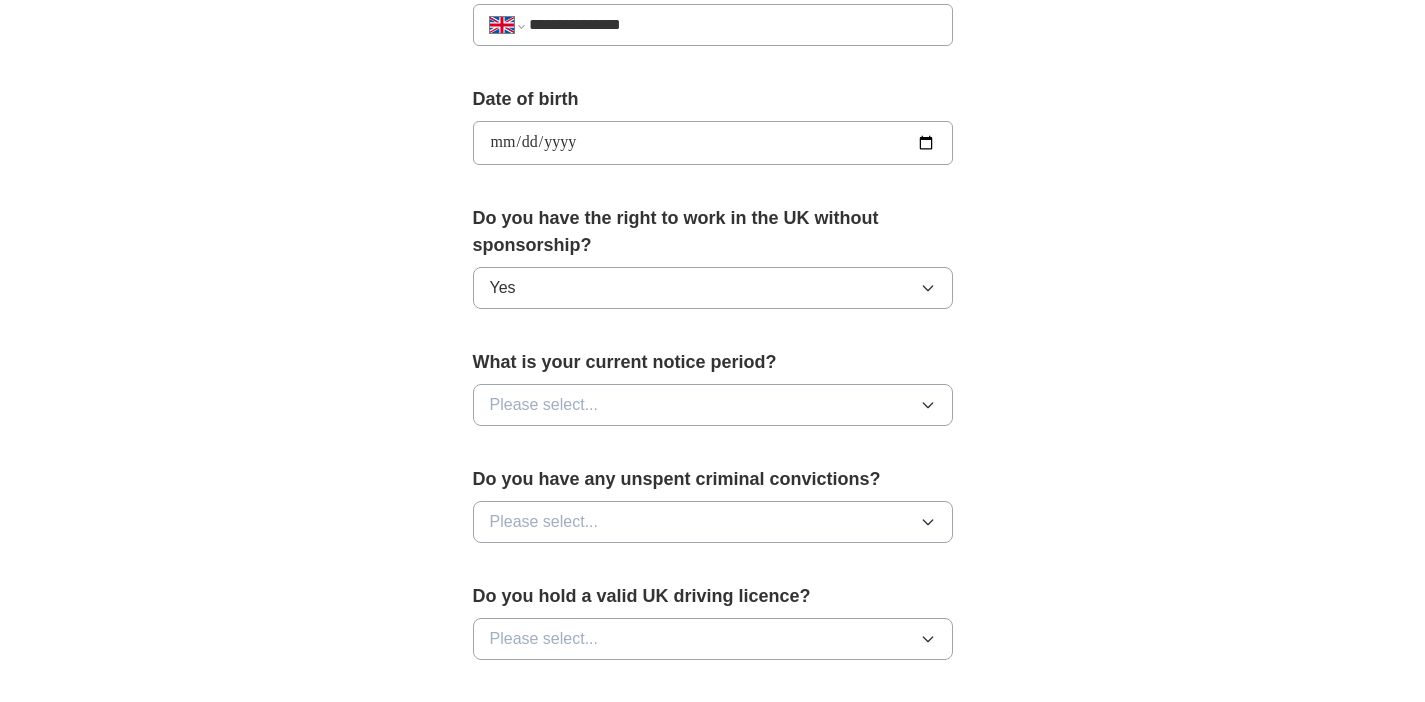 scroll, scrollTop: 847, scrollLeft: 0, axis: vertical 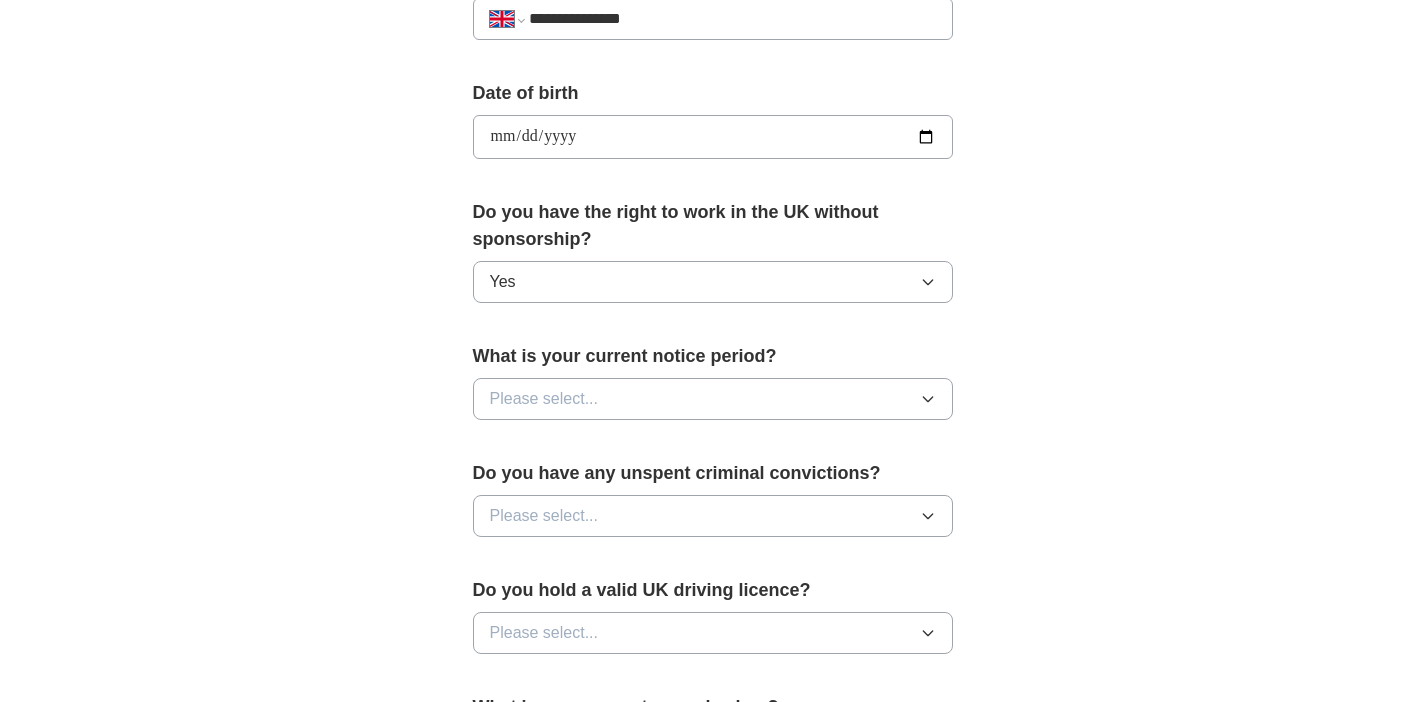 click on "Please select..." at bounding box center [544, 399] 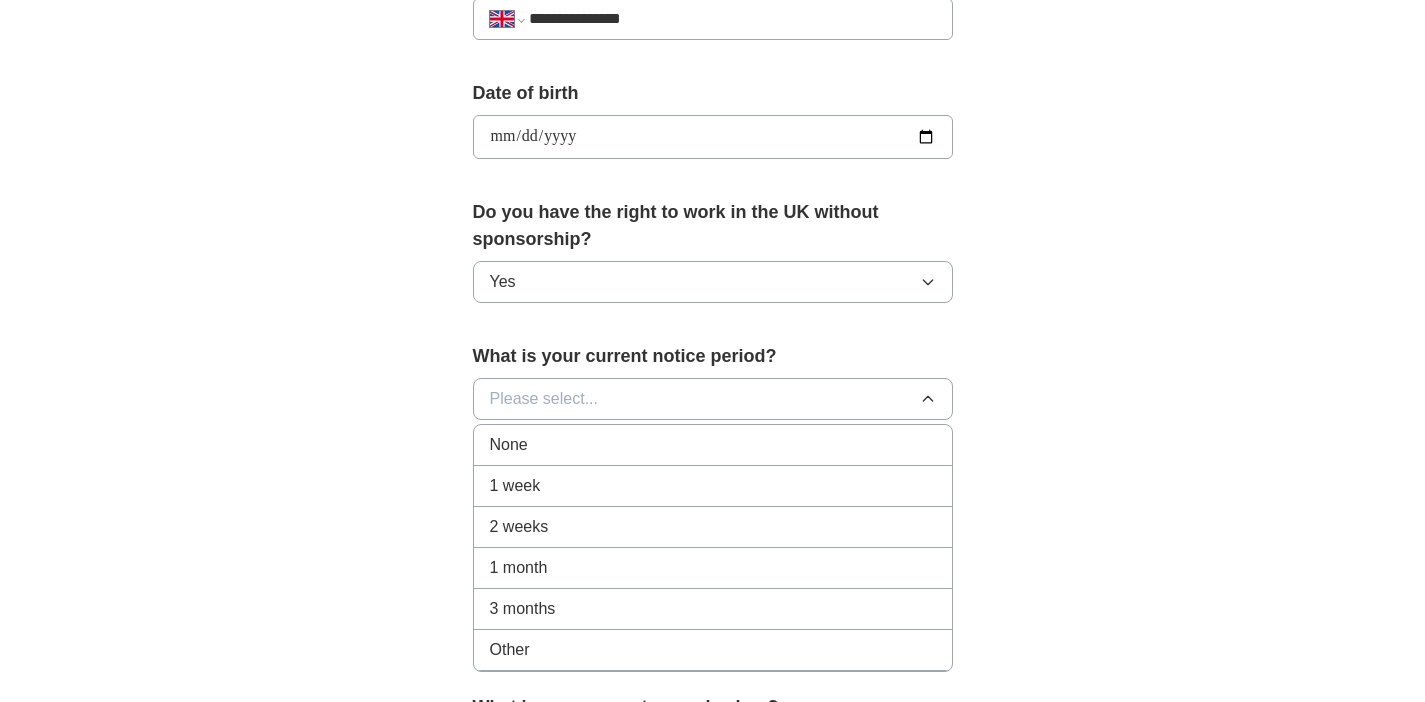 click on "1 week" at bounding box center (713, 486) 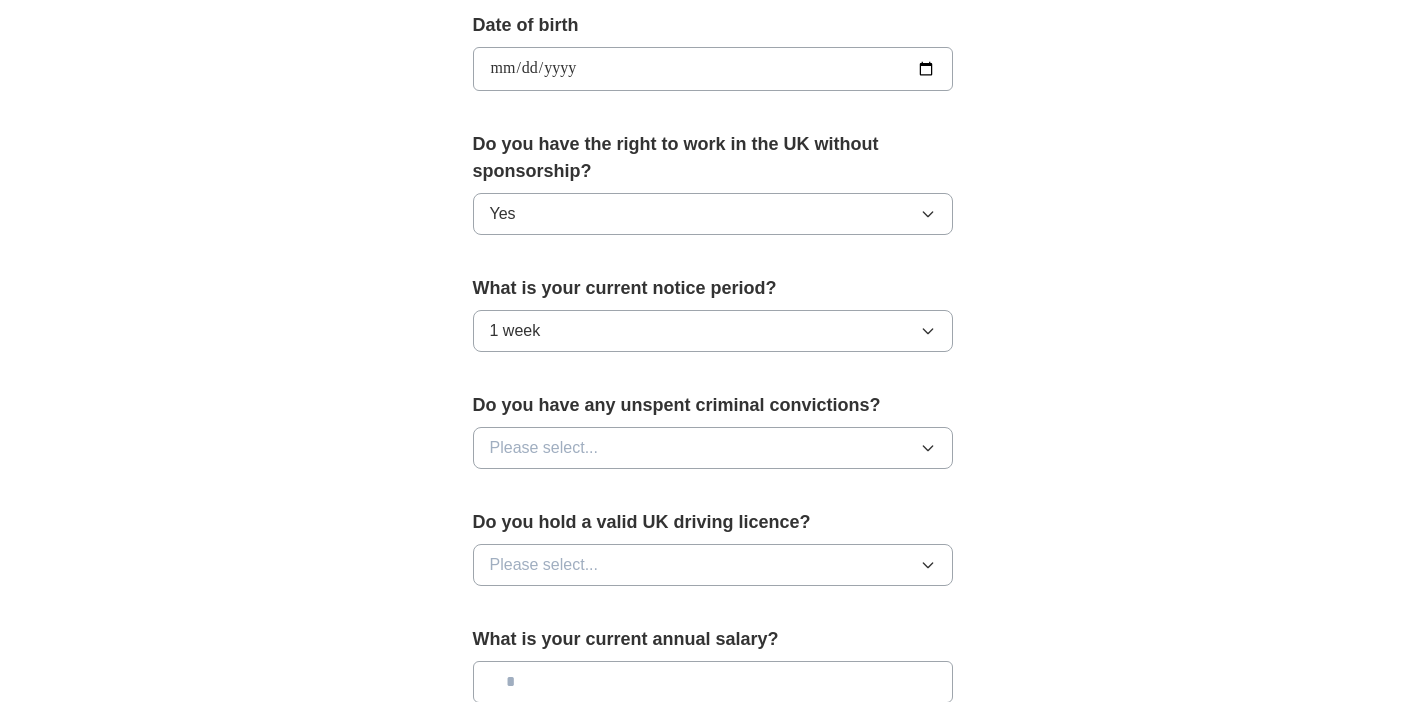 scroll, scrollTop: 943, scrollLeft: 0, axis: vertical 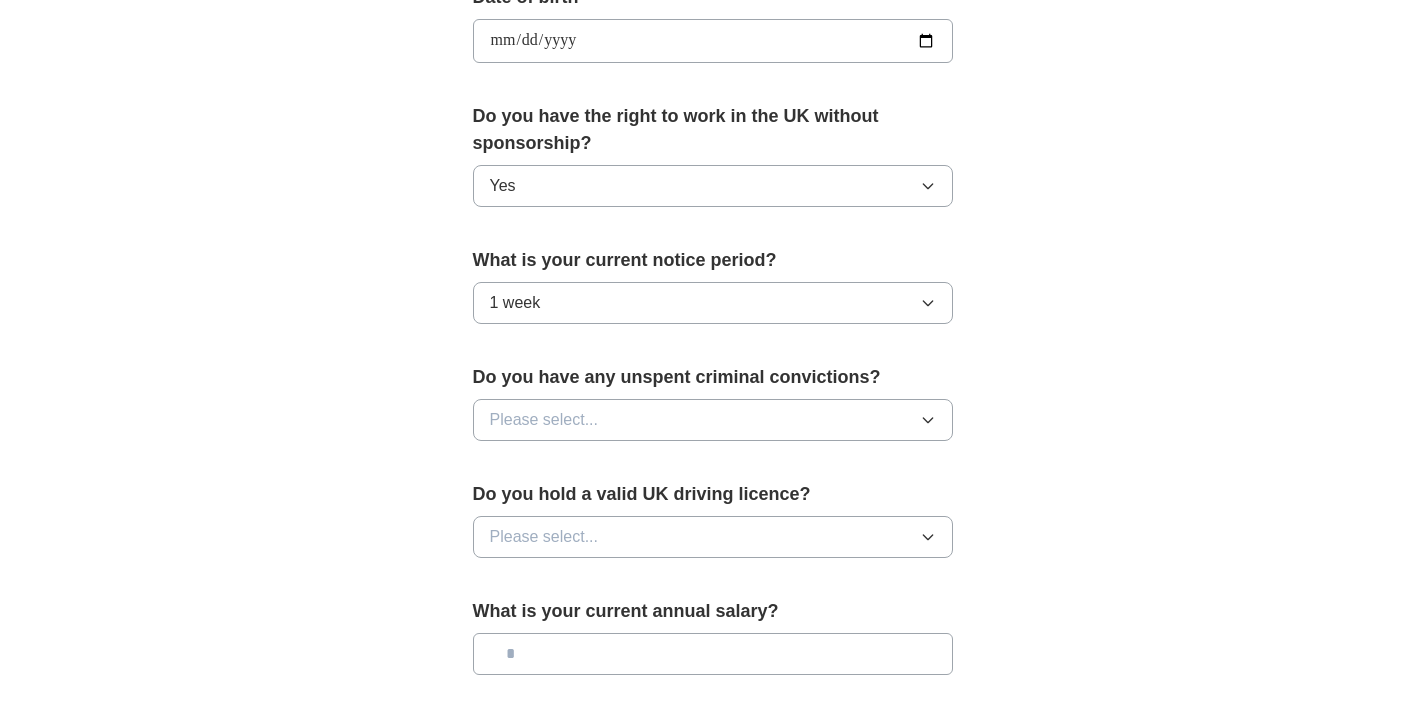 click on "Please select..." at bounding box center (544, 420) 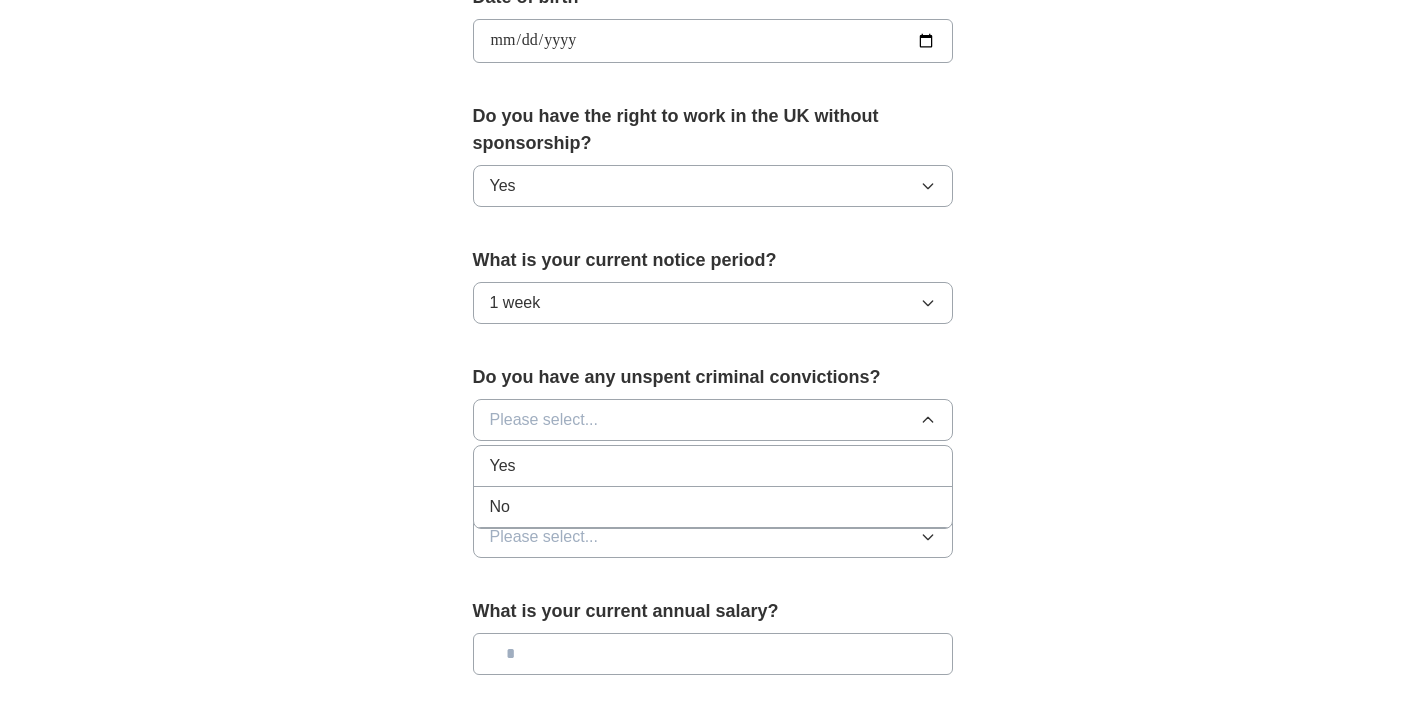 click on "No" at bounding box center (713, 507) 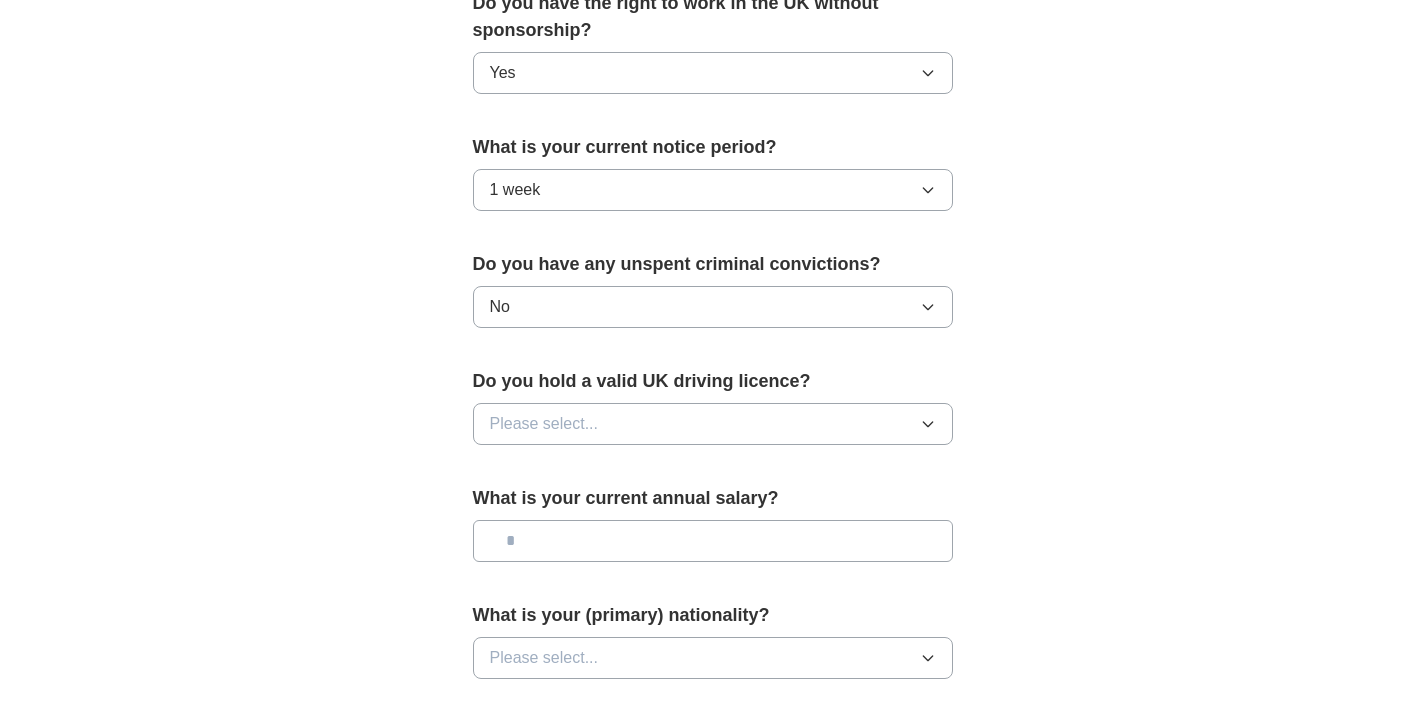 scroll, scrollTop: 1063, scrollLeft: 0, axis: vertical 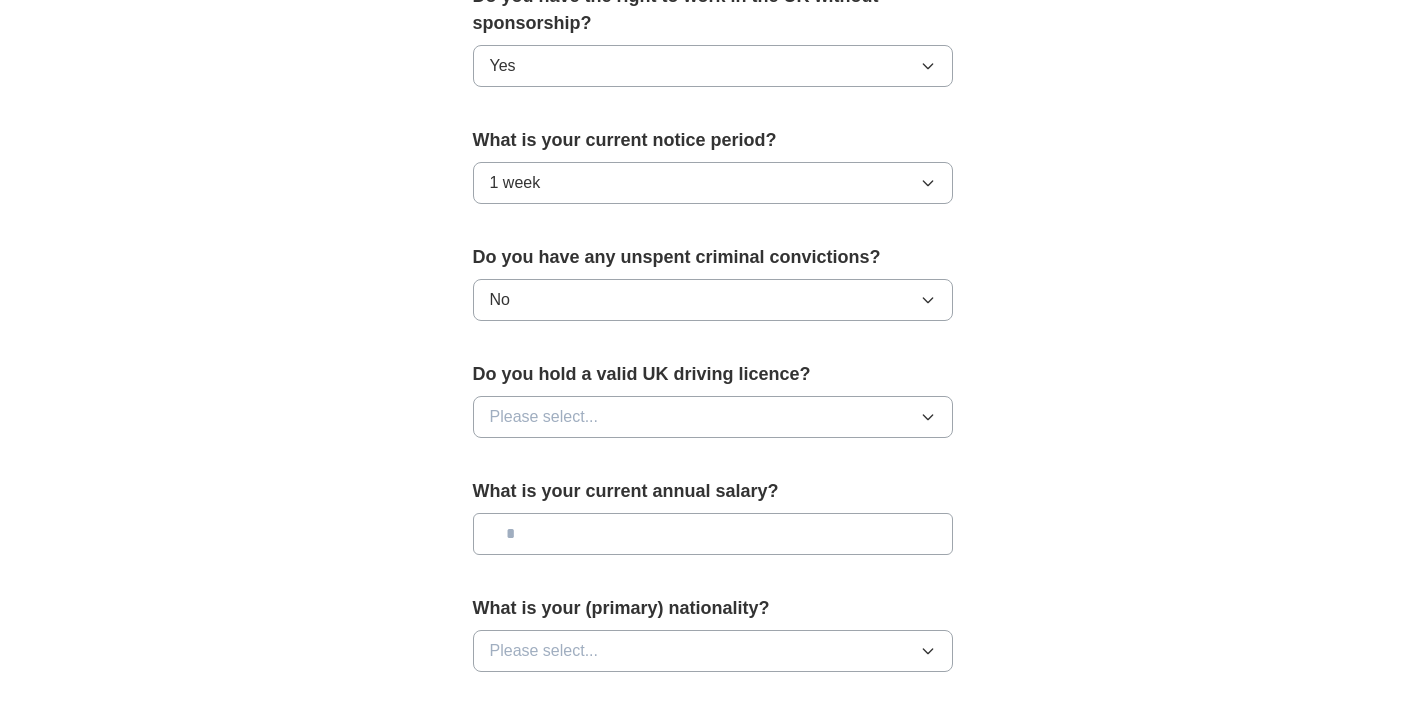 click on "Please select..." at bounding box center (544, 417) 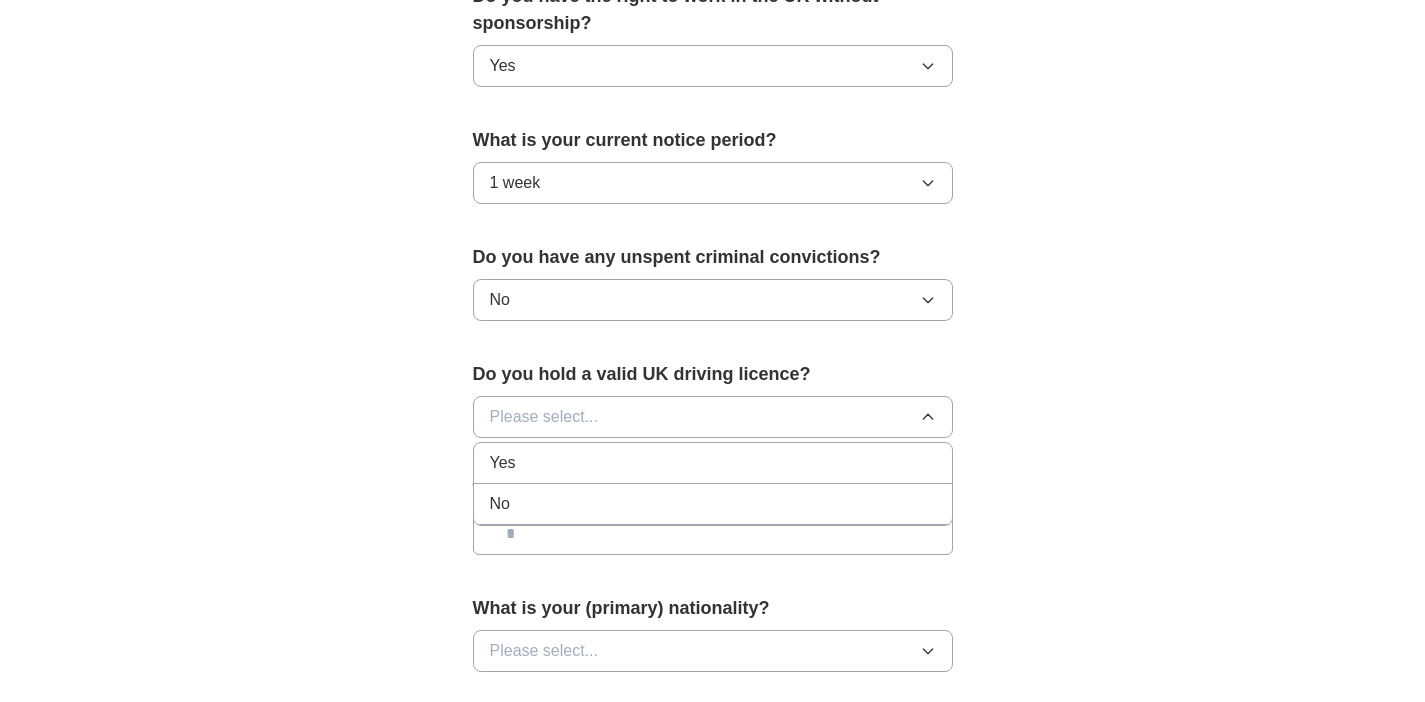 click on "Yes" at bounding box center [713, 463] 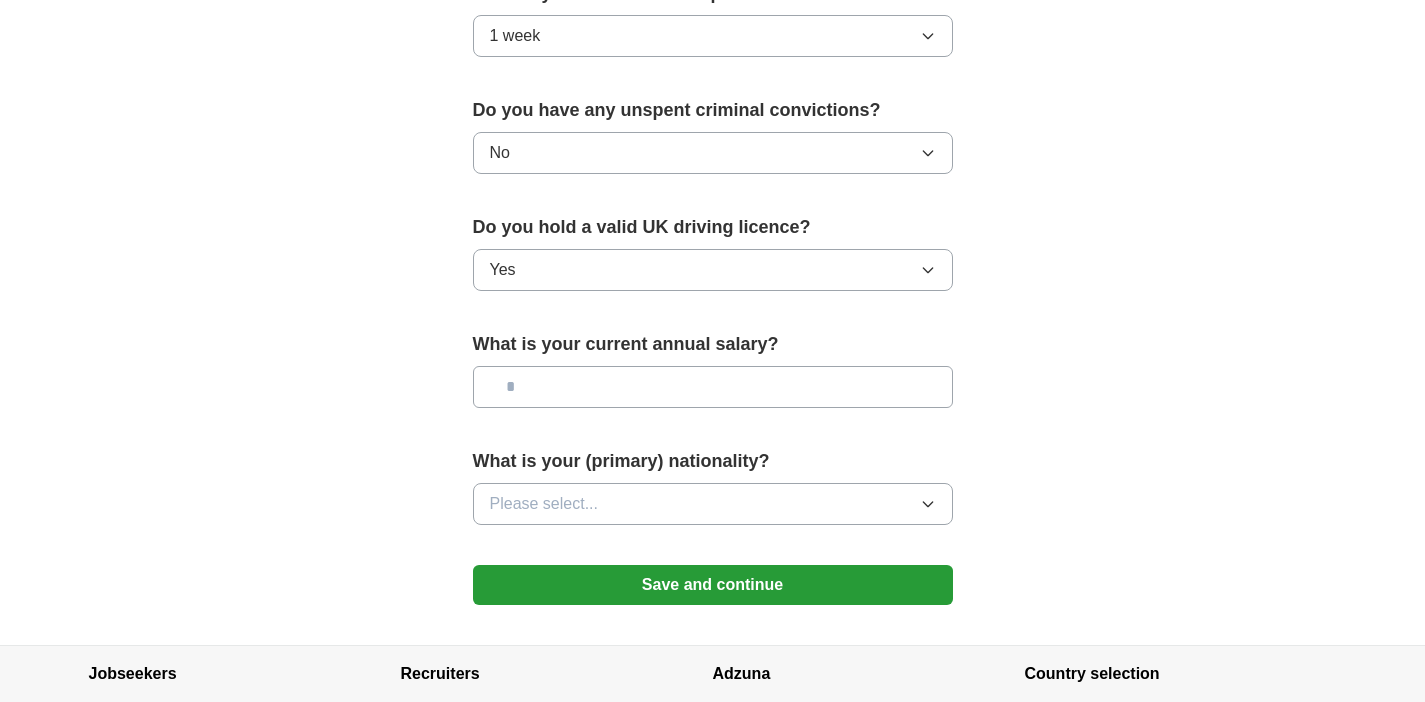 scroll, scrollTop: 1212, scrollLeft: 0, axis: vertical 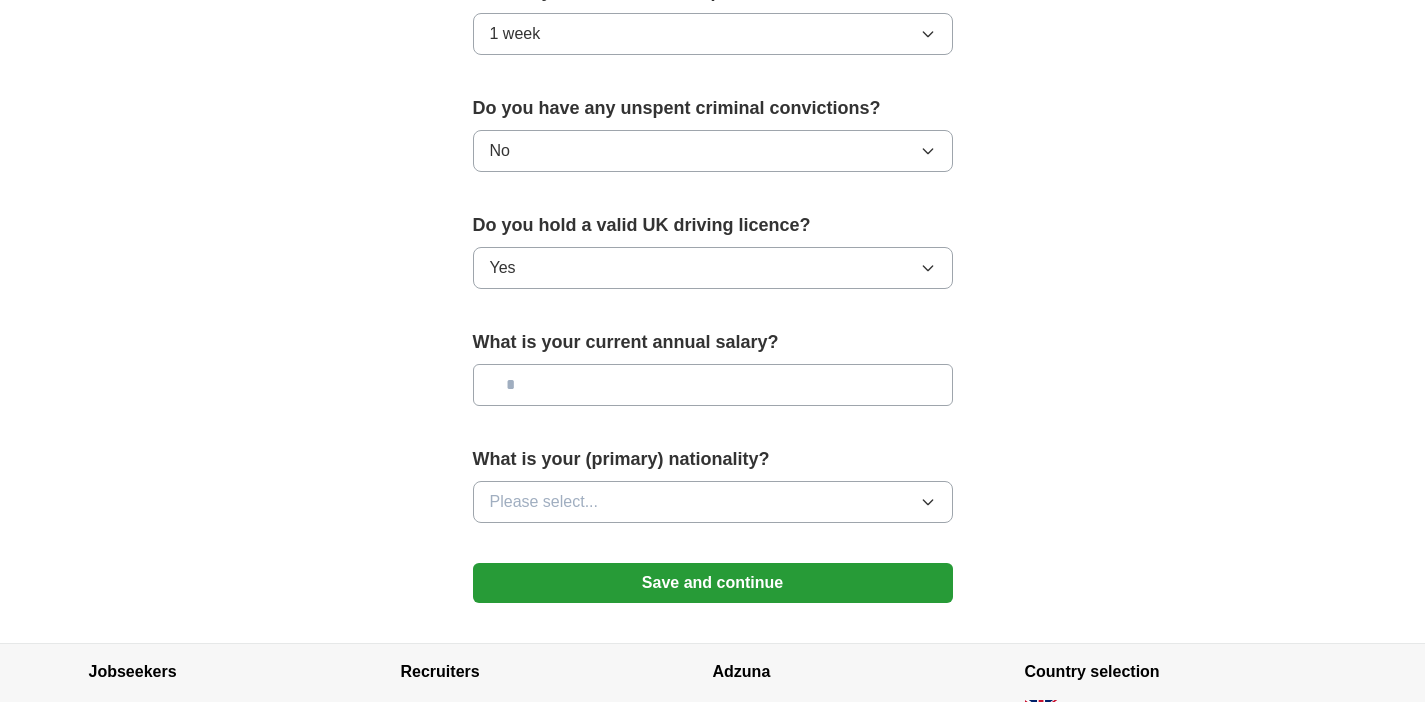 click at bounding box center (713, 385) 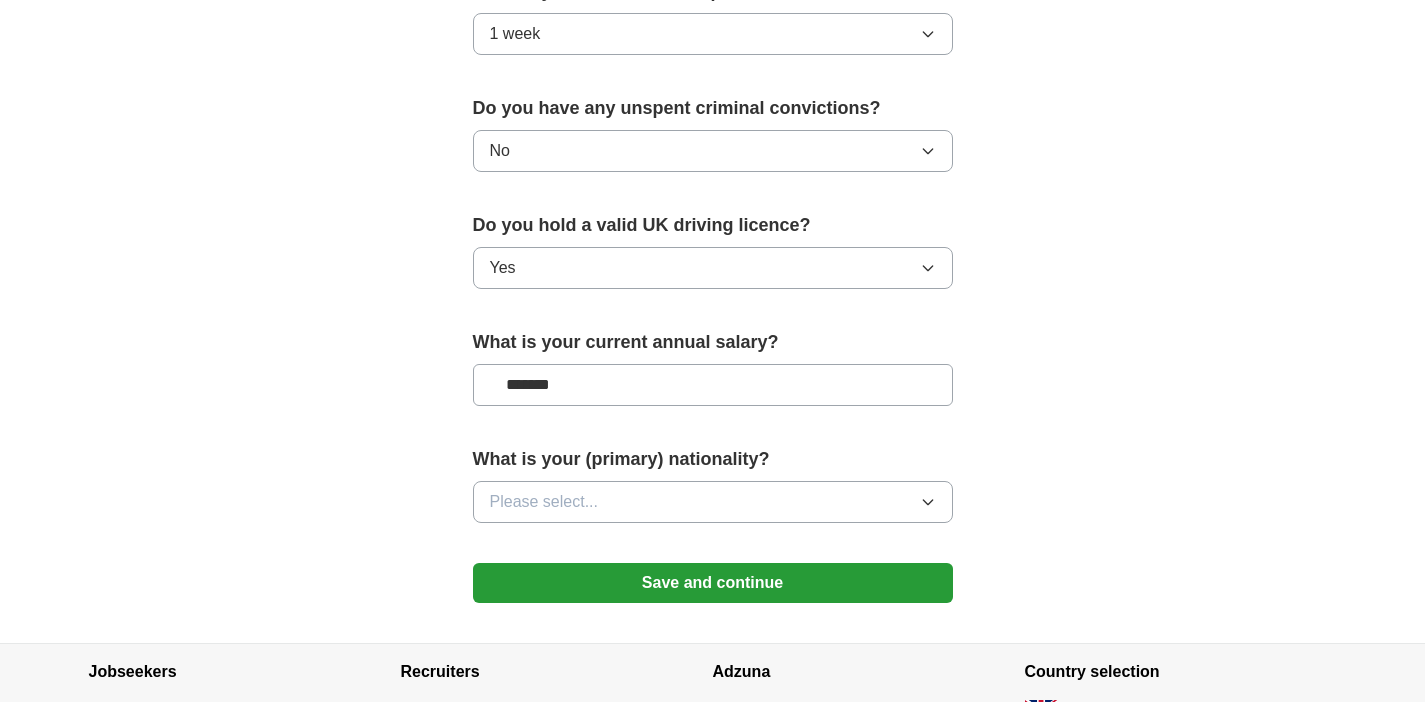type on "*******" 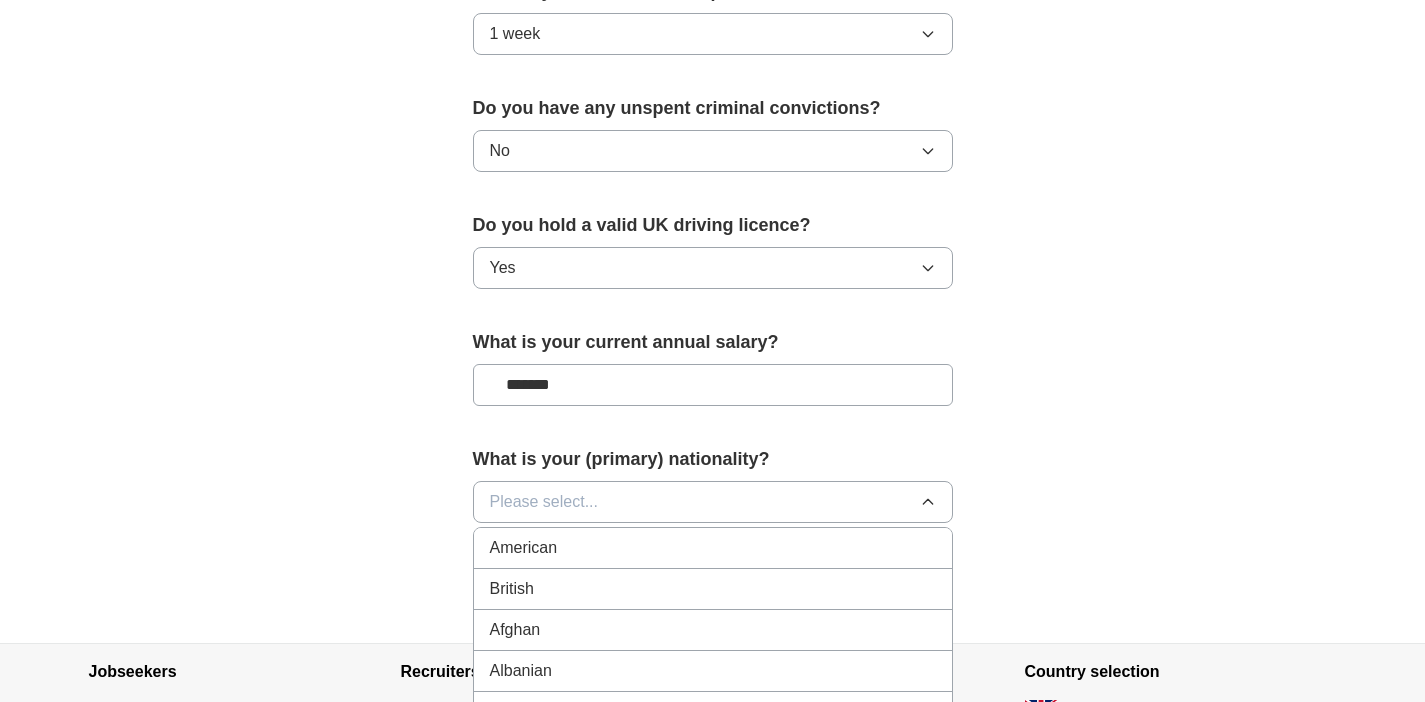click on "Albanian" at bounding box center (713, 671) 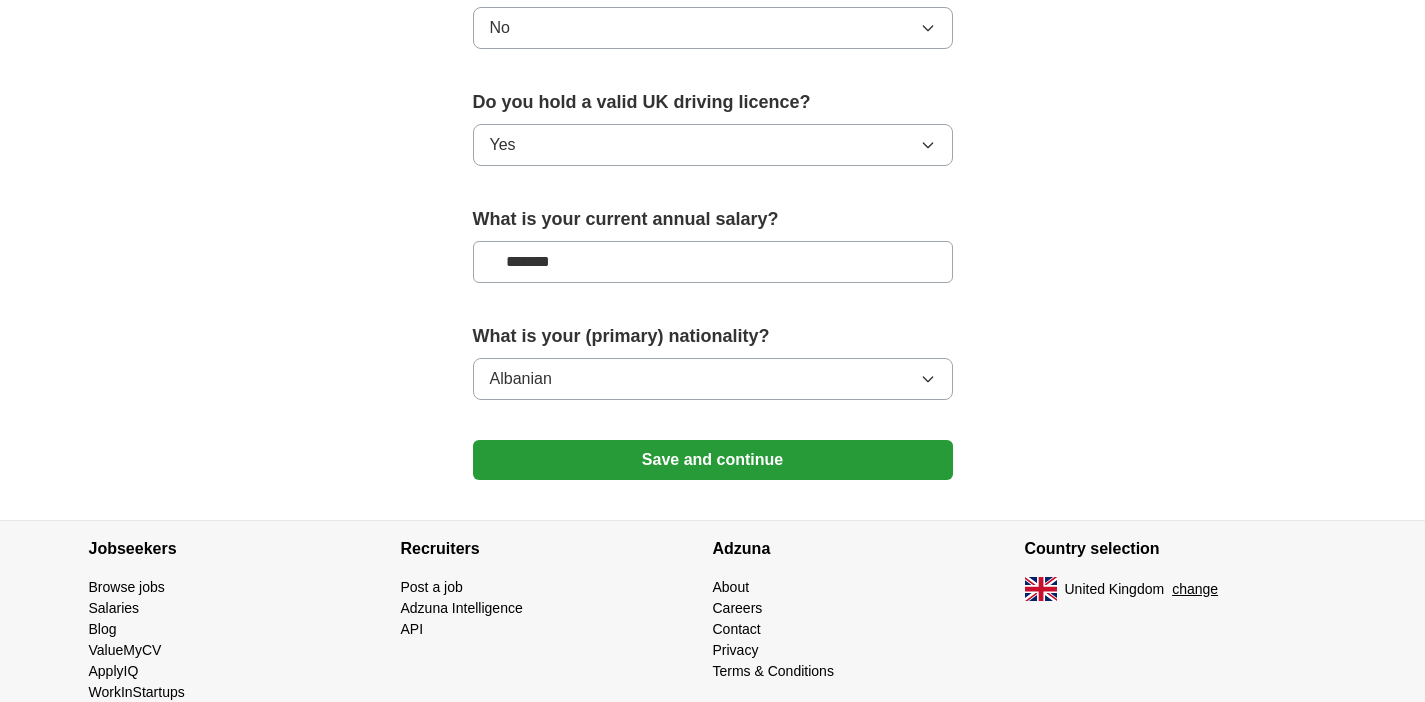 scroll, scrollTop: 1336, scrollLeft: 0, axis: vertical 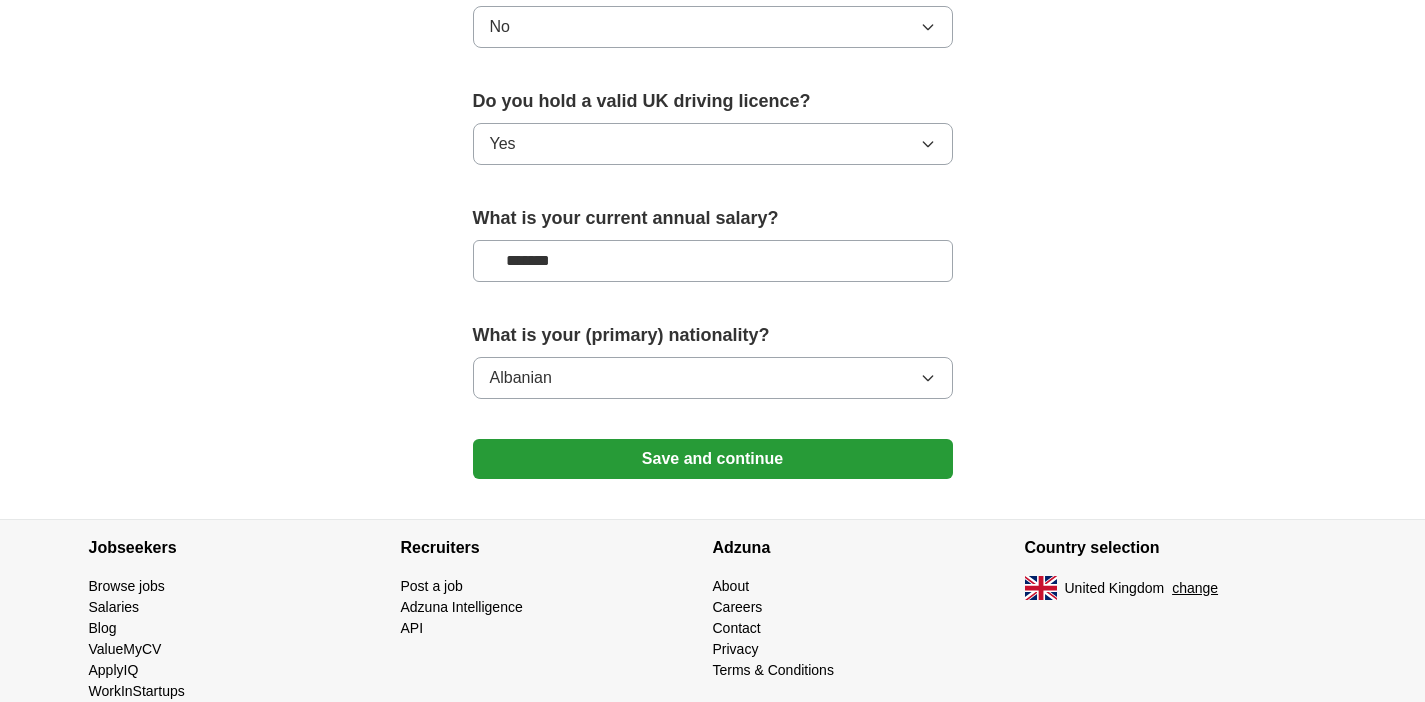 click on "Save and continue" at bounding box center [713, 459] 